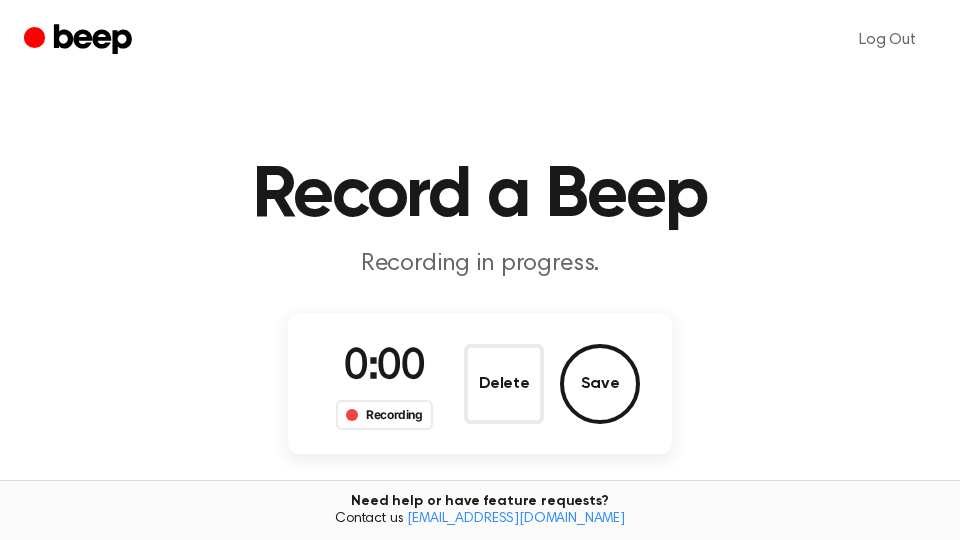 scroll, scrollTop: 0, scrollLeft: 0, axis: both 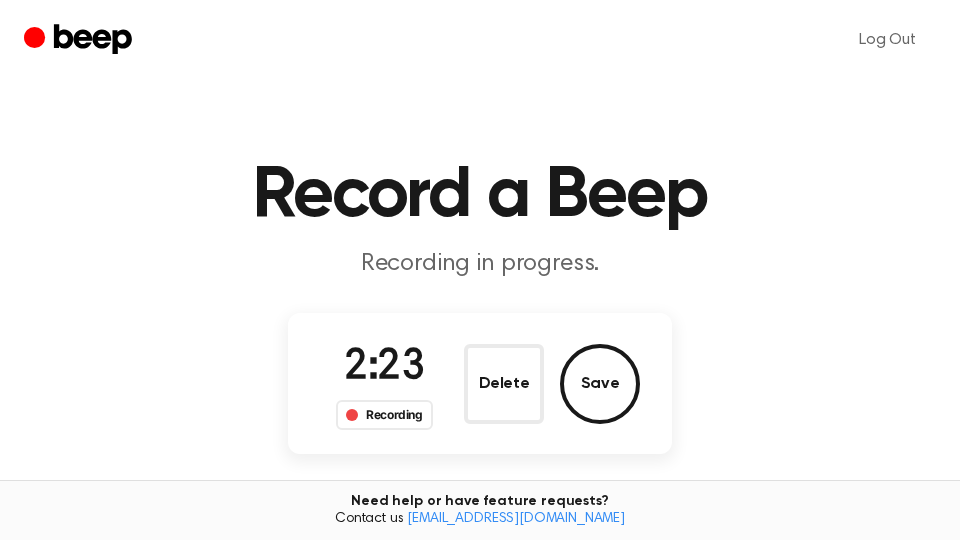click on "Save" at bounding box center [600, 384] 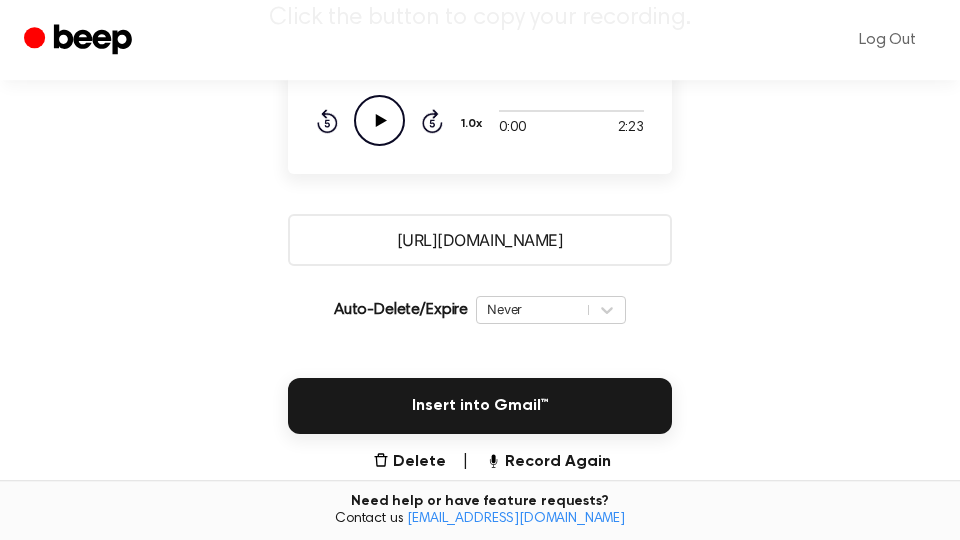 scroll, scrollTop: 340, scrollLeft: 0, axis: vertical 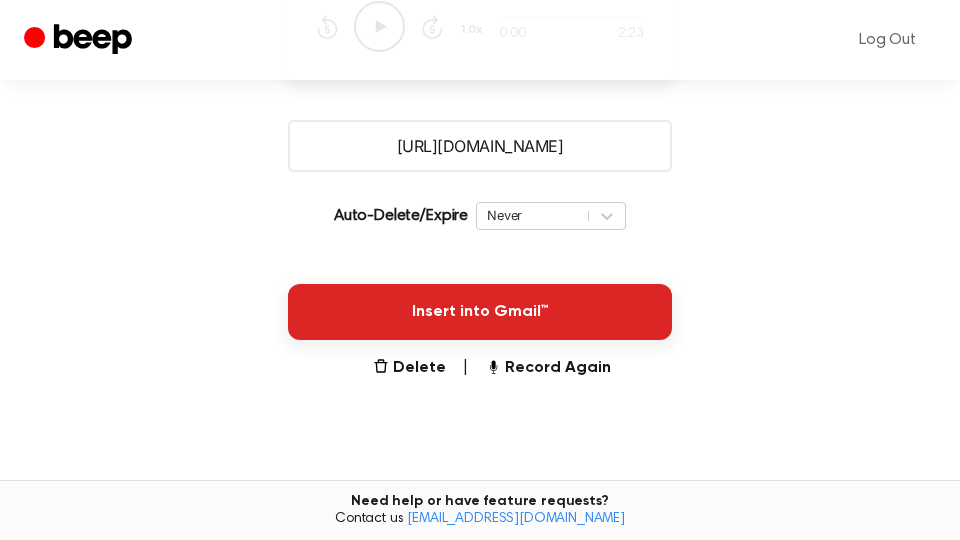click on "Insert into Gmail™" at bounding box center [480, 312] 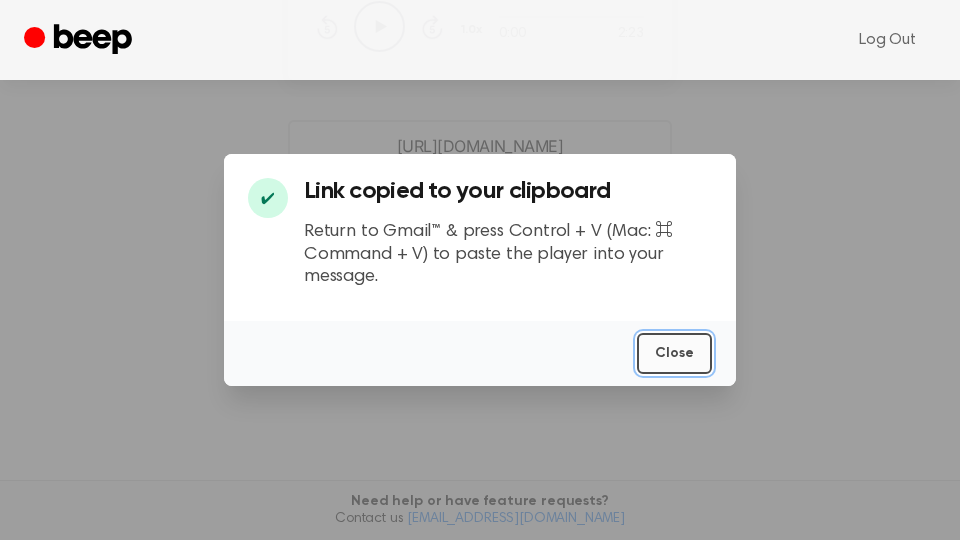 click on "Close" at bounding box center (674, 353) 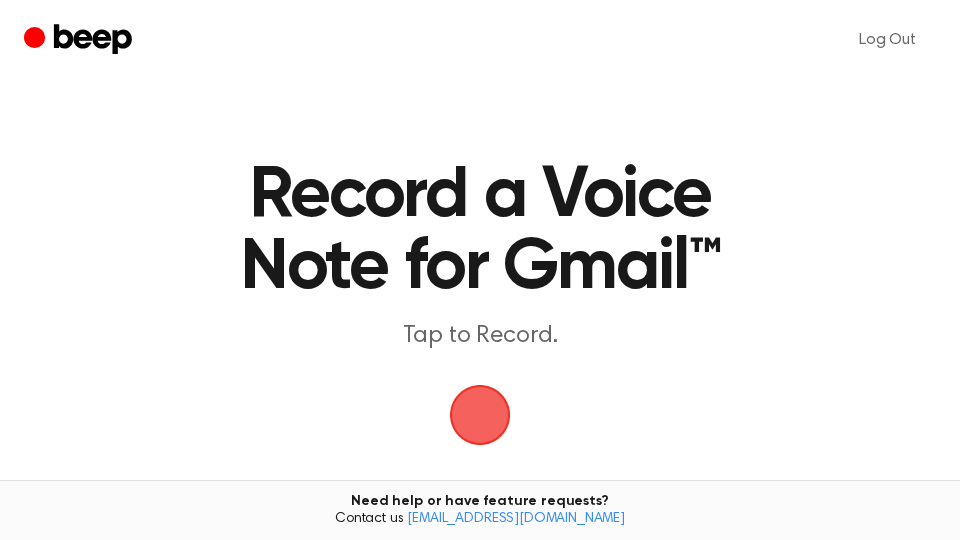 scroll, scrollTop: 0, scrollLeft: 0, axis: both 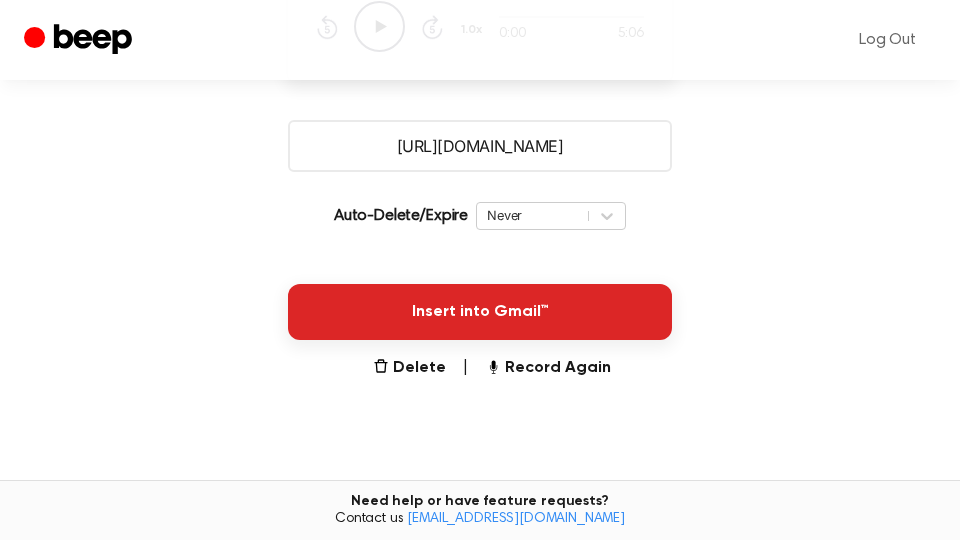 click on "Insert into Gmail™" at bounding box center (480, 312) 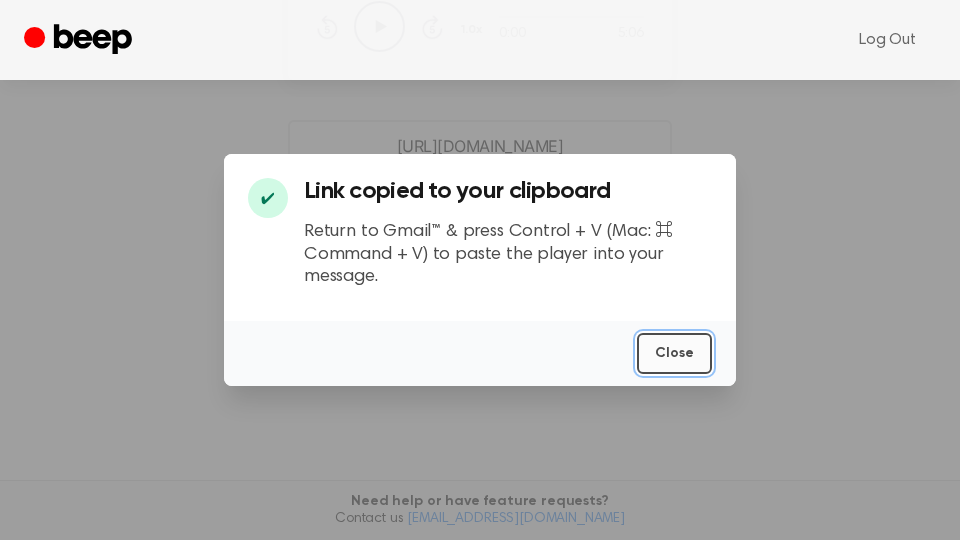 click on "Close" at bounding box center [674, 353] 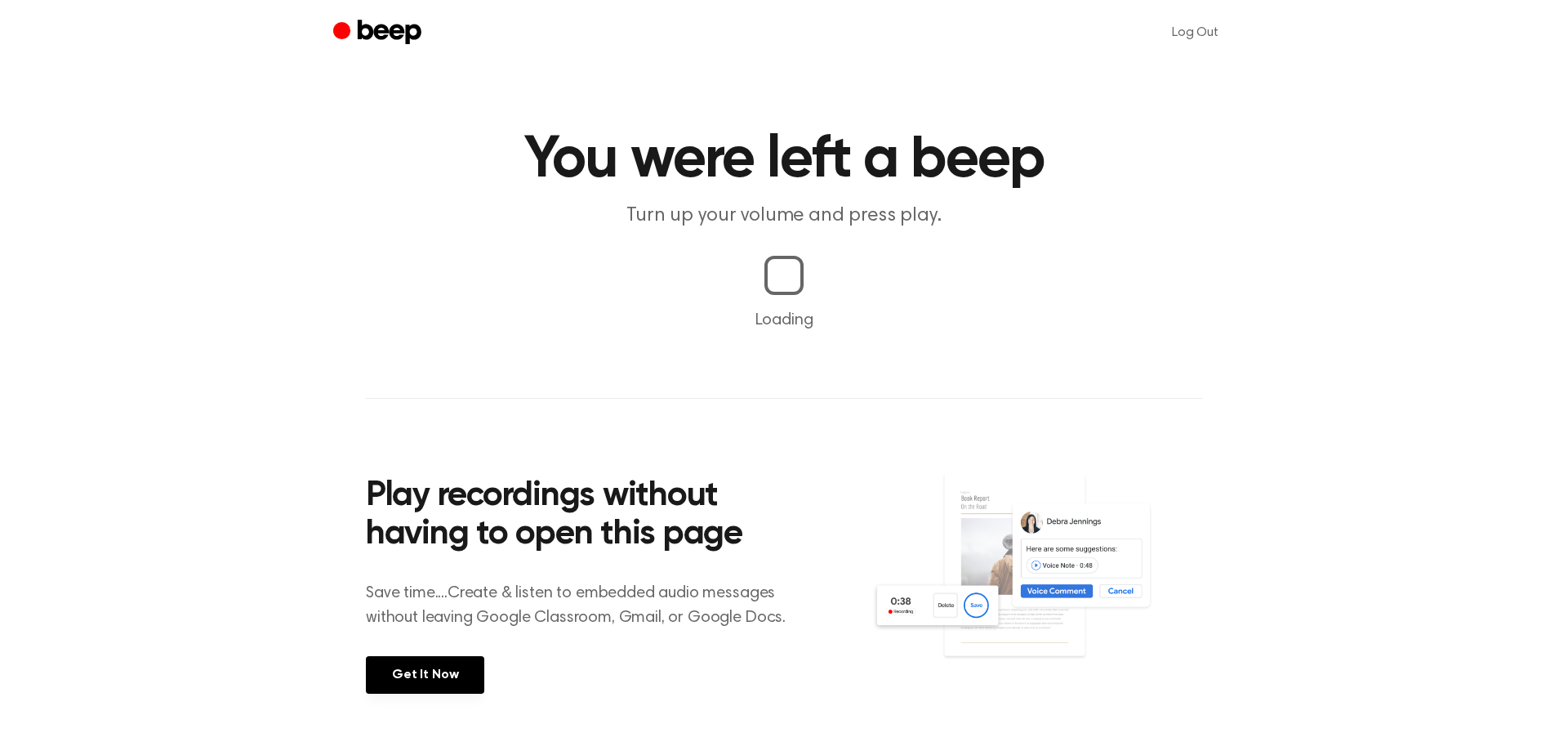 scroll, scrollTop: 0, scrollLeft: 0, axis: both 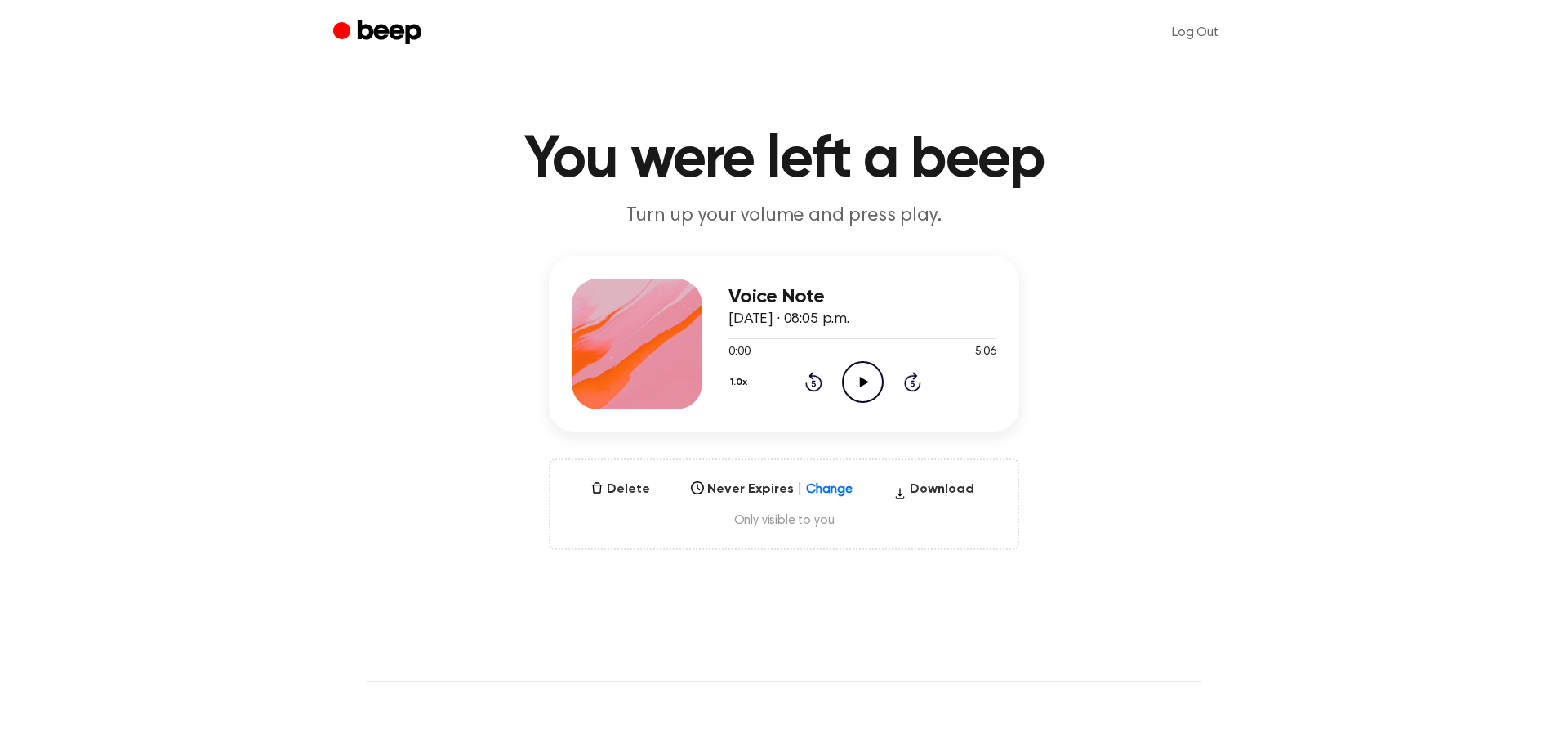 click on "Play Audio" 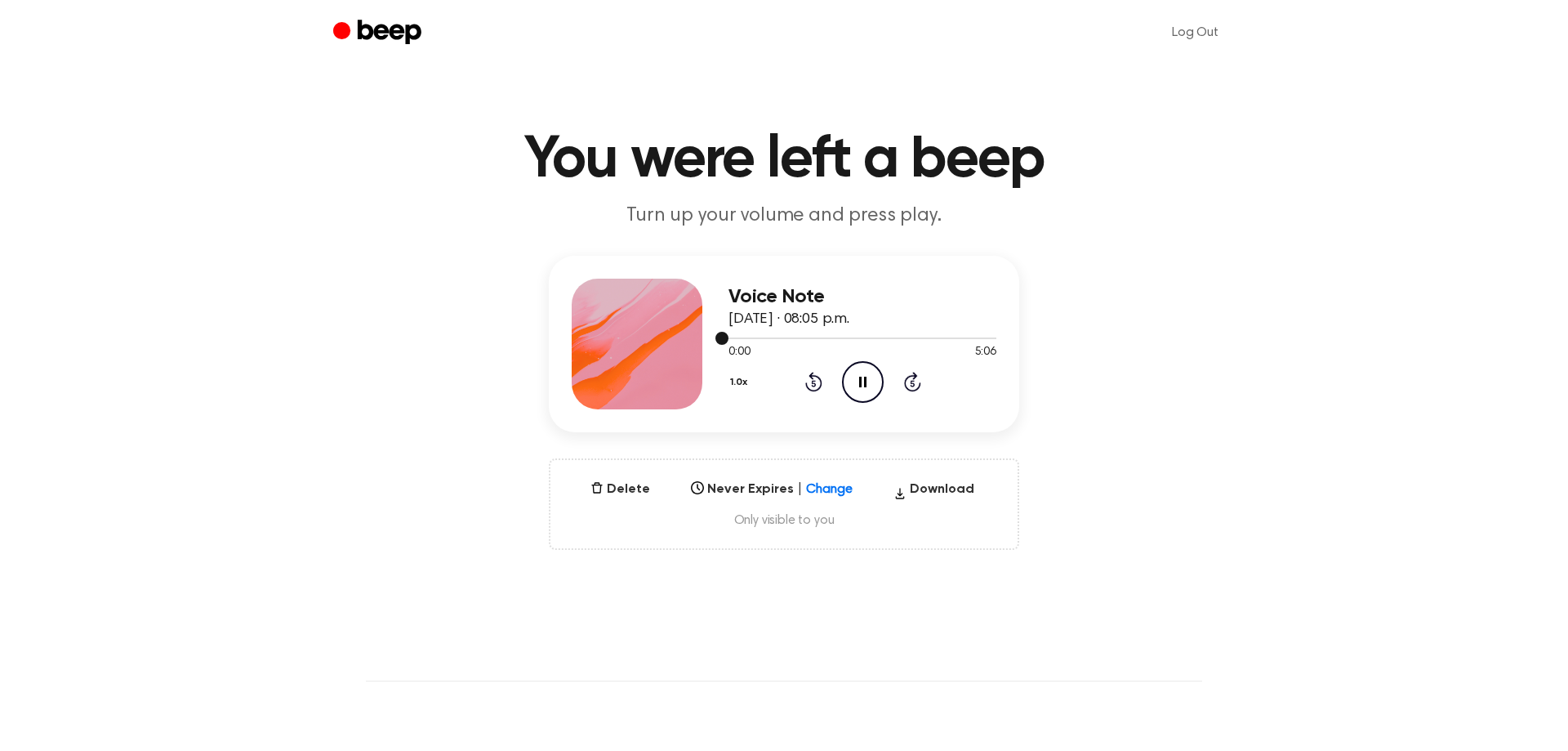 click at bounding box center (862, 338) 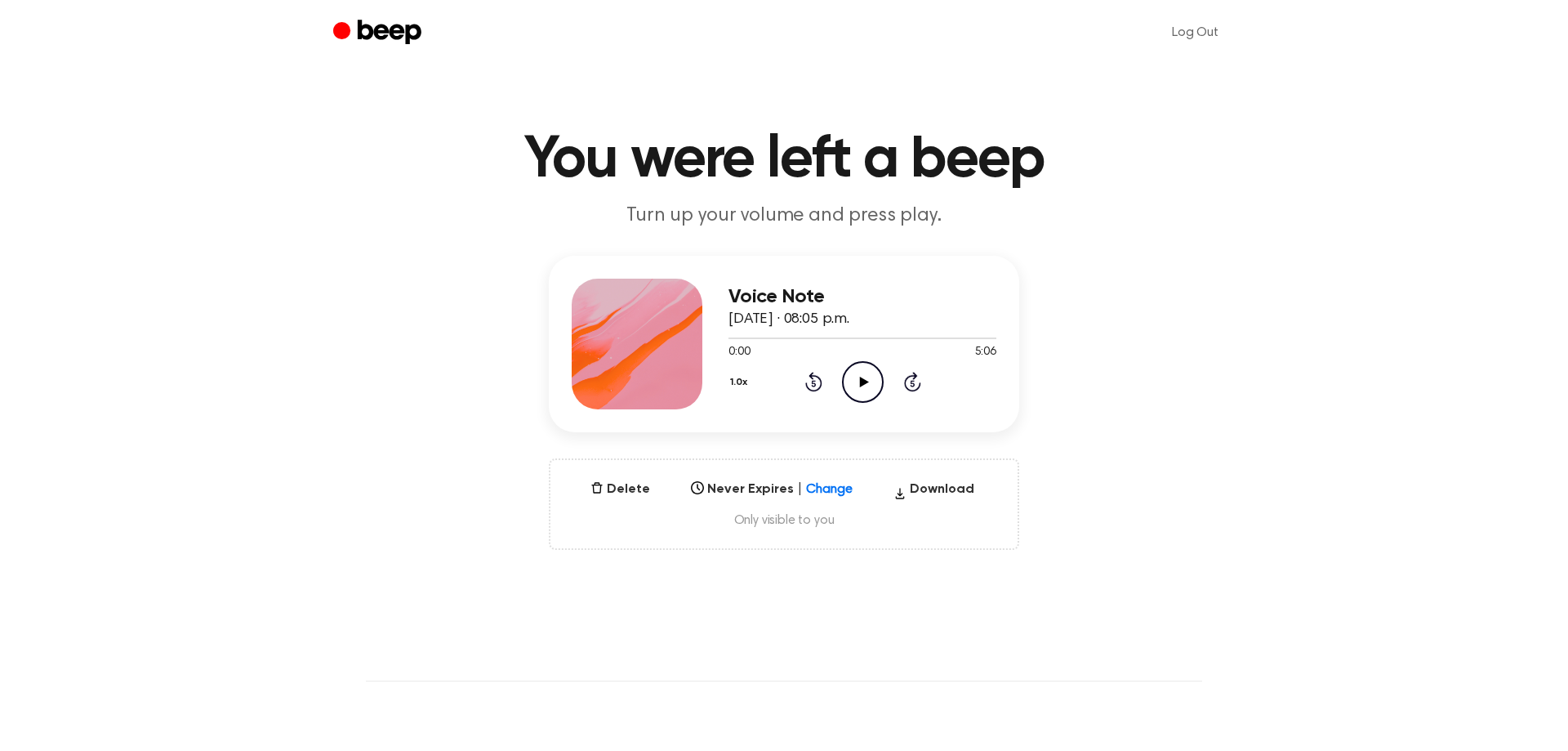 scroll, scrollTop: 0, scrollLeft: 0, axis: both 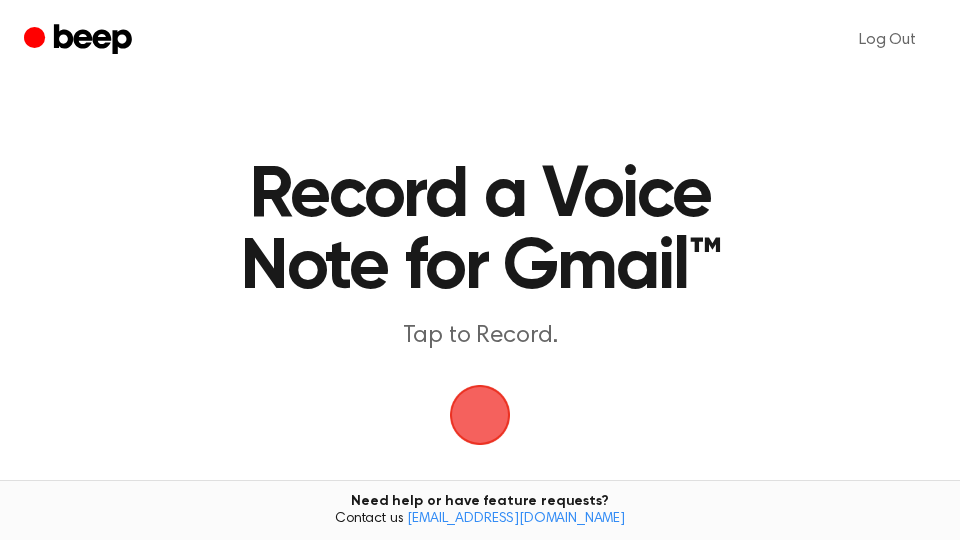 click at bounding box center [480, 415] 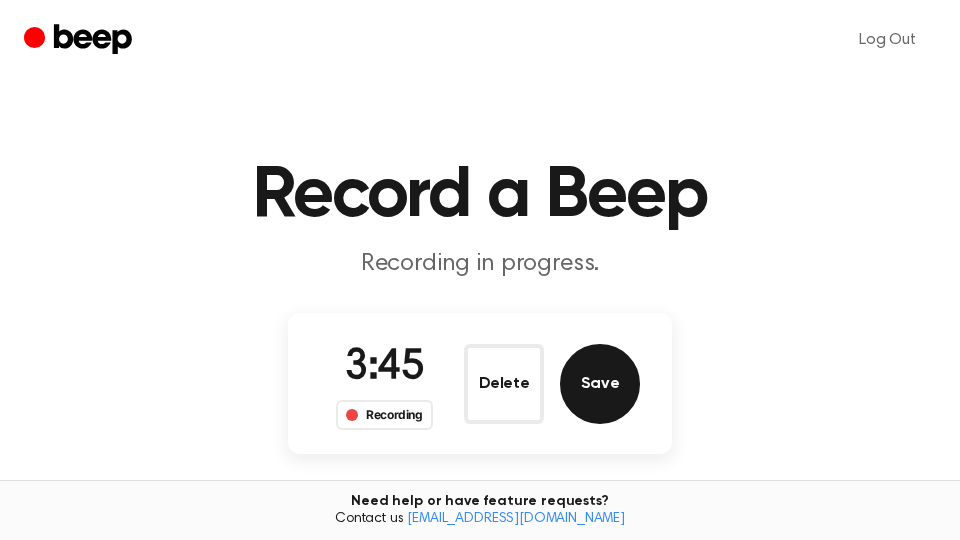 click on "Save" at bounding box center (600, 384) 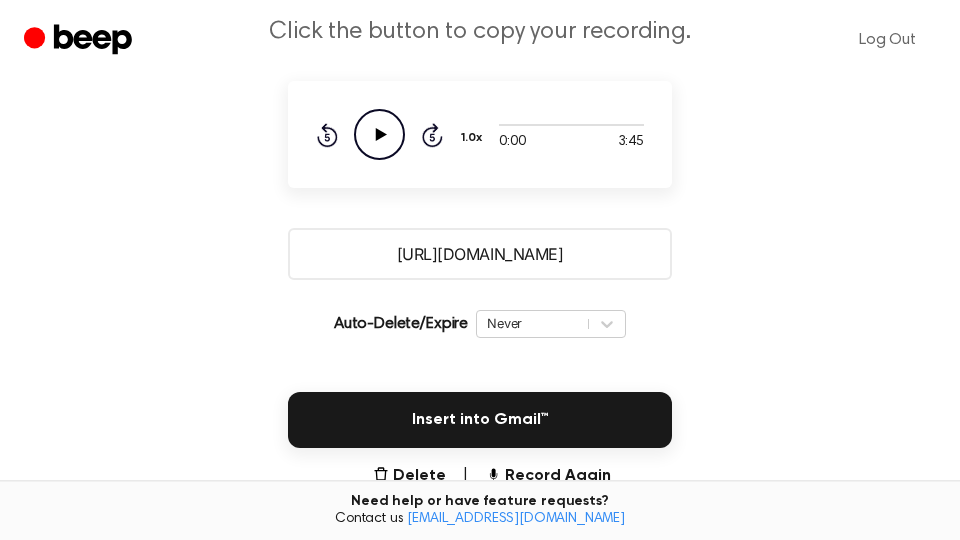 scroll, scrollTop: 340, scrollLeft: 0, axis: vertical 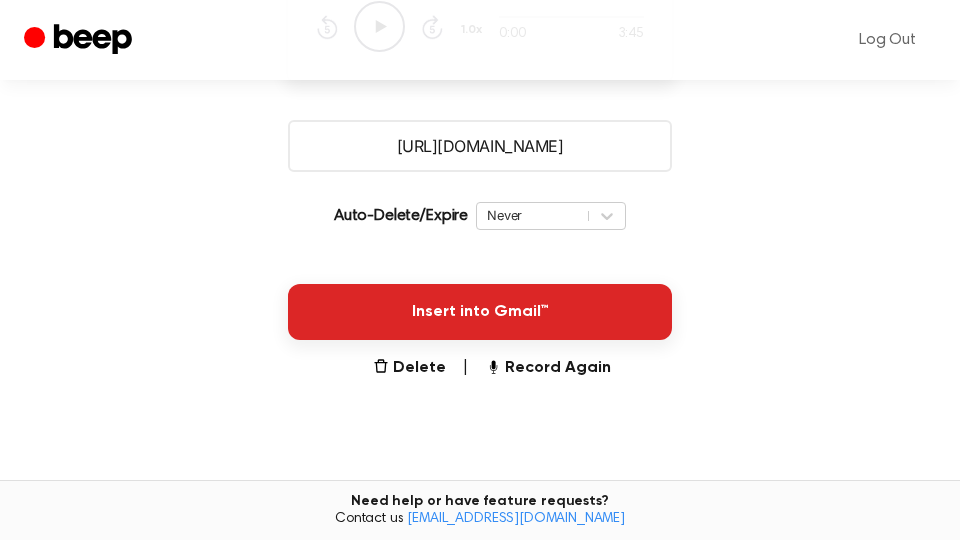 click on "Insert into Gmail™" at bounding box center (480, 312) 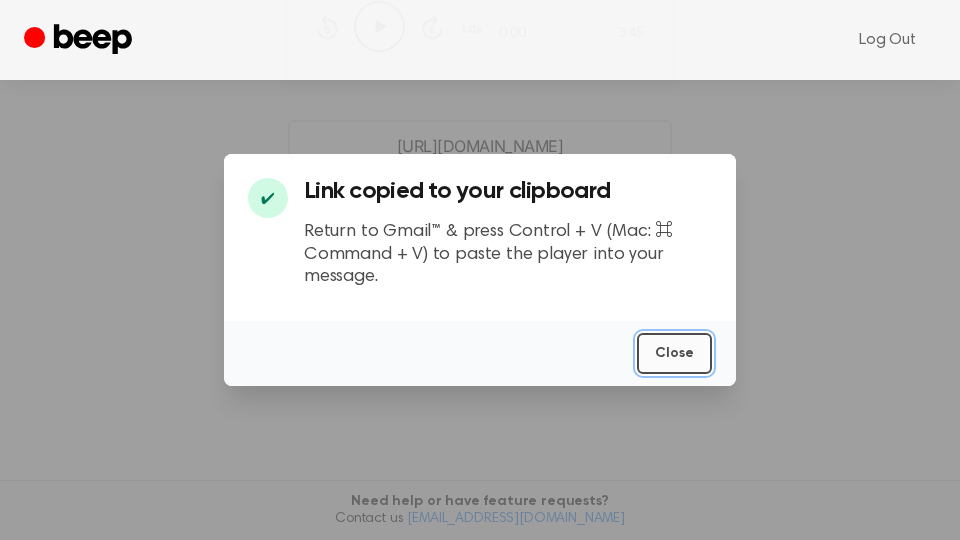 click on "Close" at bounding box center (674, 353) 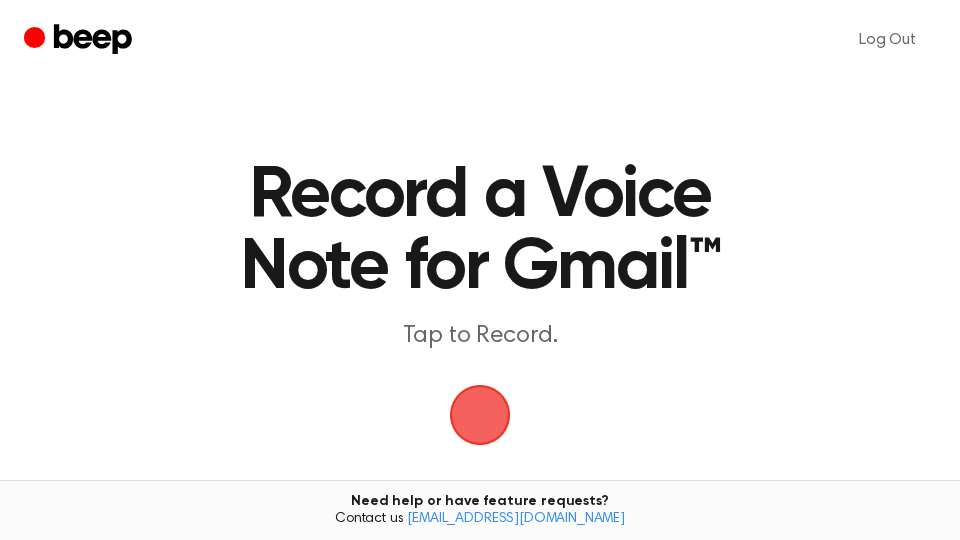 scroll, scrollTop: 0, scrollLeft: 0, axis: both 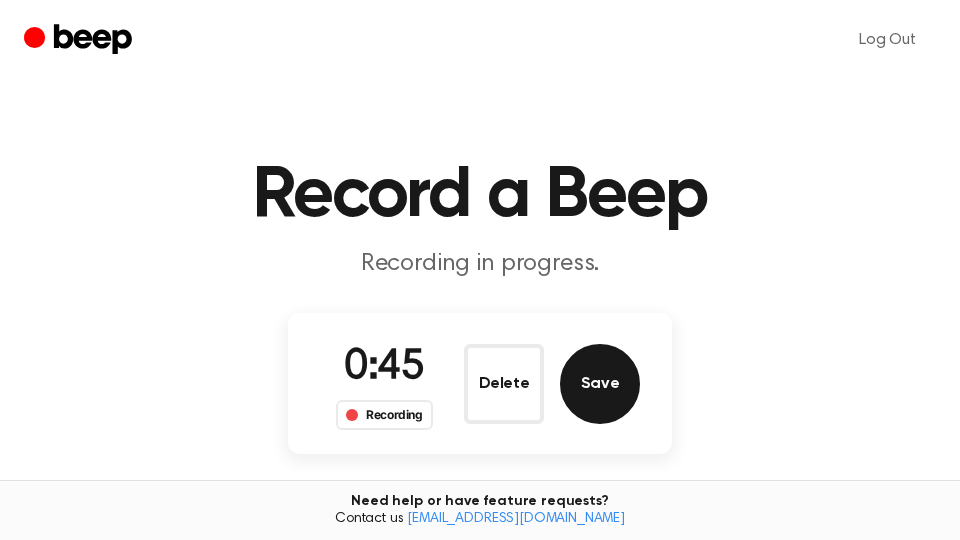 click on "Save" at bounding box center (600, 384) 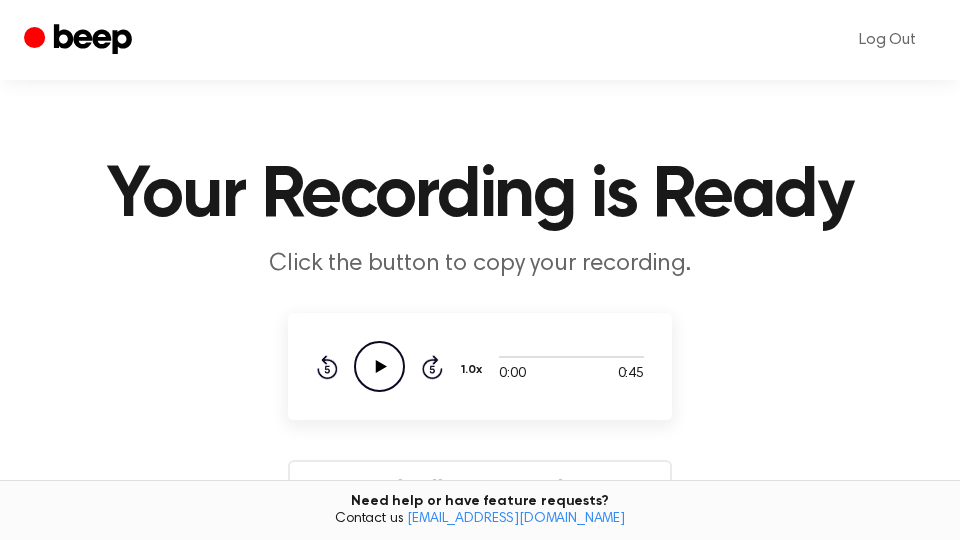 scroll, scrollTop: 340, scrollLeft: 0, axis: vertical 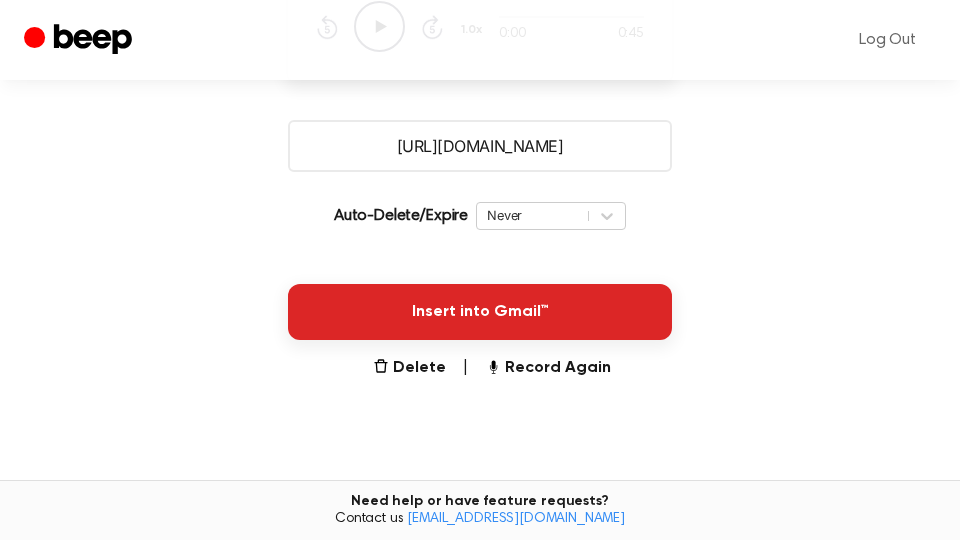 click on "Insert into Gmail™" at bounding box center (480, 312) 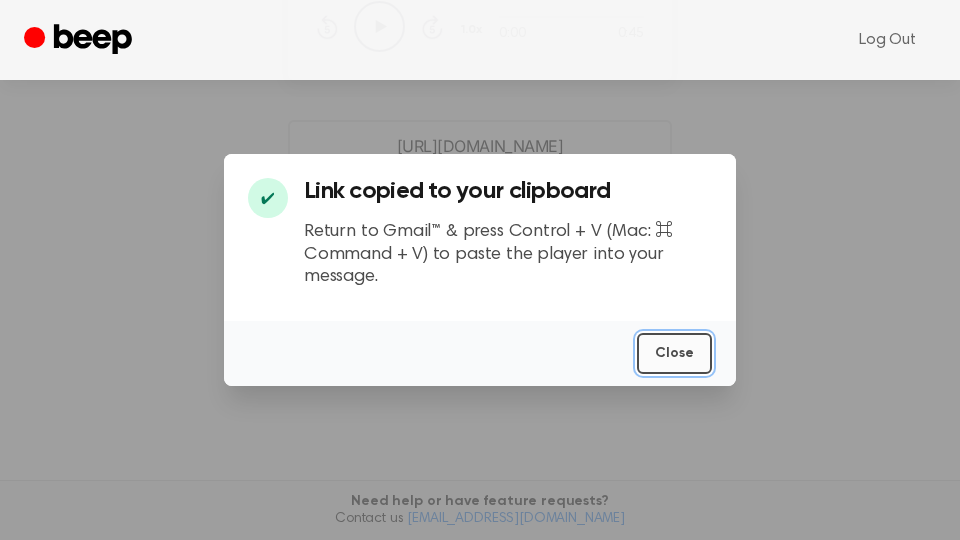 drag, startPoint x: 667, startPoint y: 350, endPoint x: 276, endPoint y: 312, distance: 392.8422 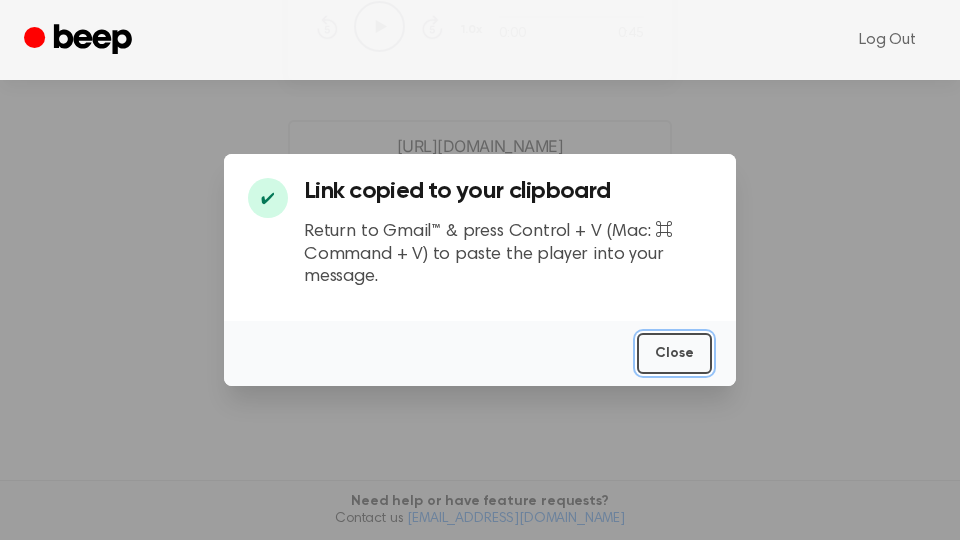 click on "Close" at bounding box center [674, 353] 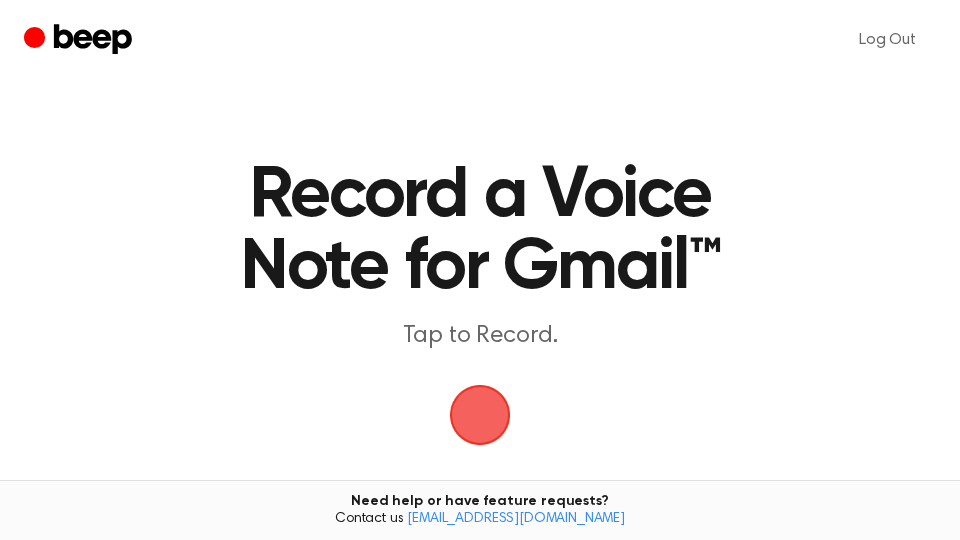 scroll, scrollTop: 0, scrollLeft: 0, axis: both 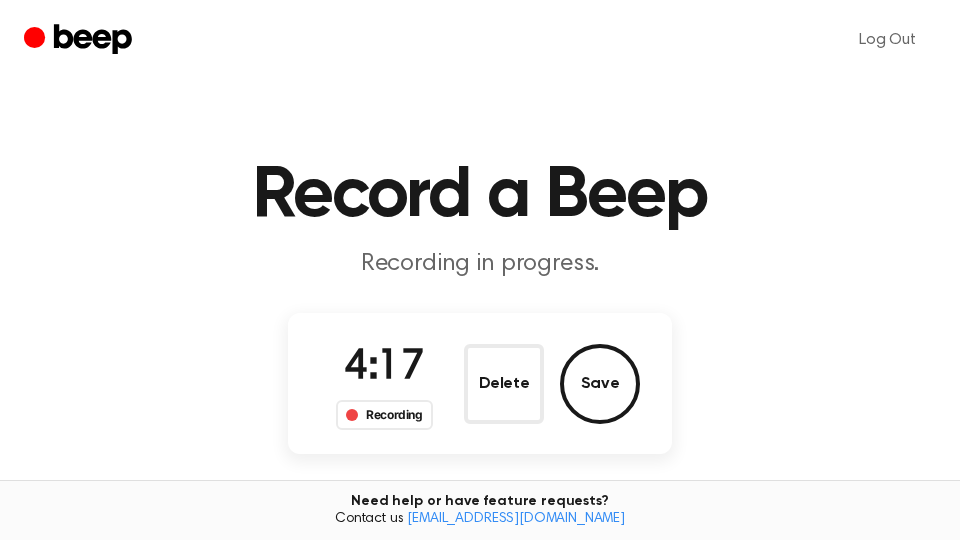 click on "Save" at bounding box center (600, 384) 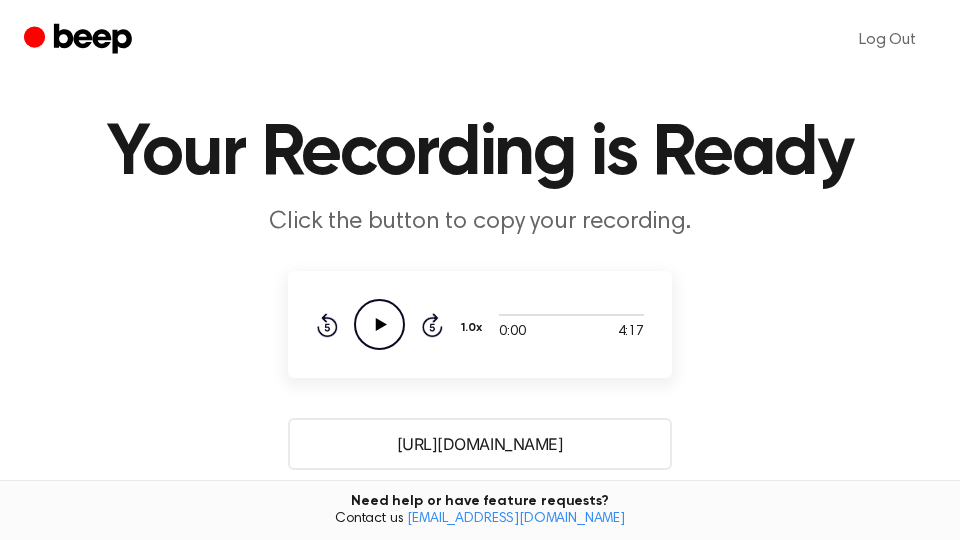 scroll, scrollTop: 340, scrollLeft: 0, axis: vertical 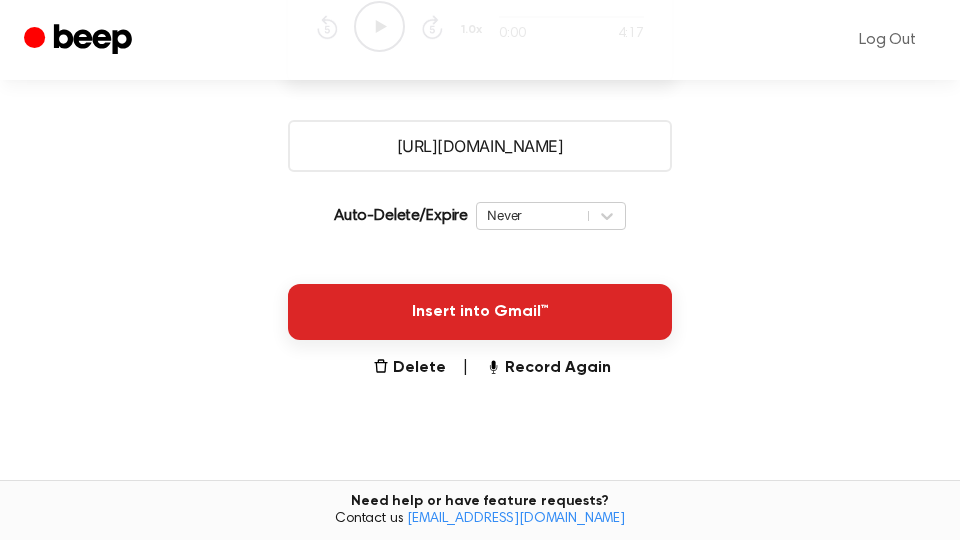click on "Insert into Gmail™" at bounding box center (480, 312) 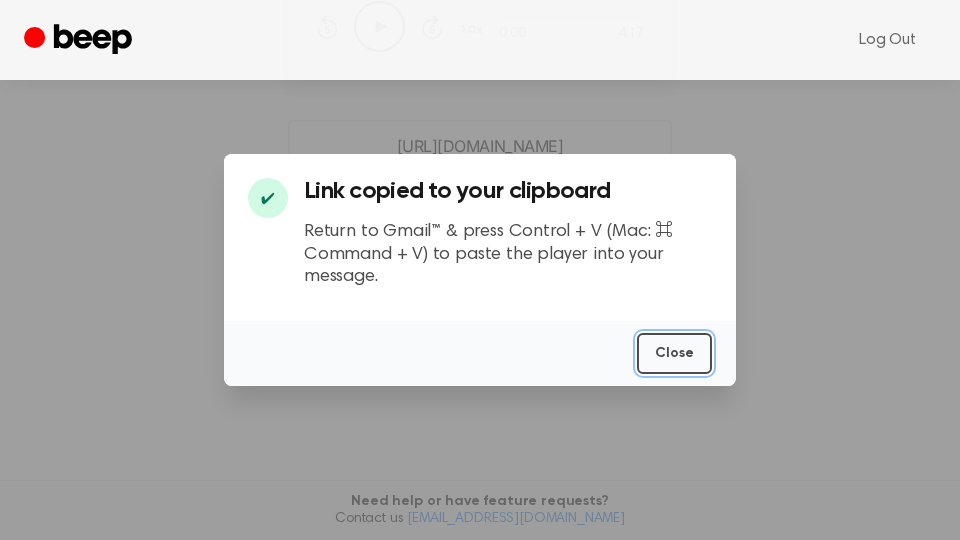 click on "Close" at bounding box center [674, 353] 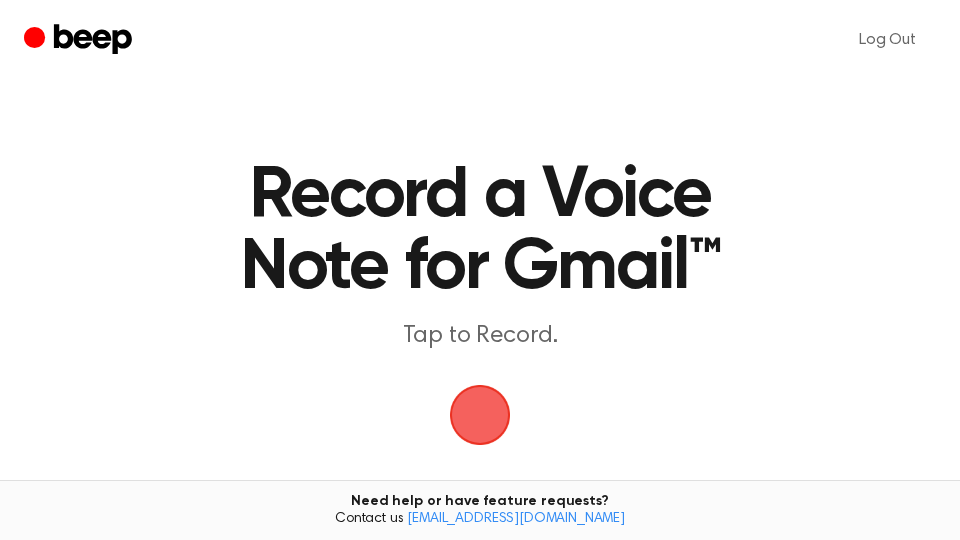 scroll, scrollTop: 0, scrollLeft: 0, axis: both 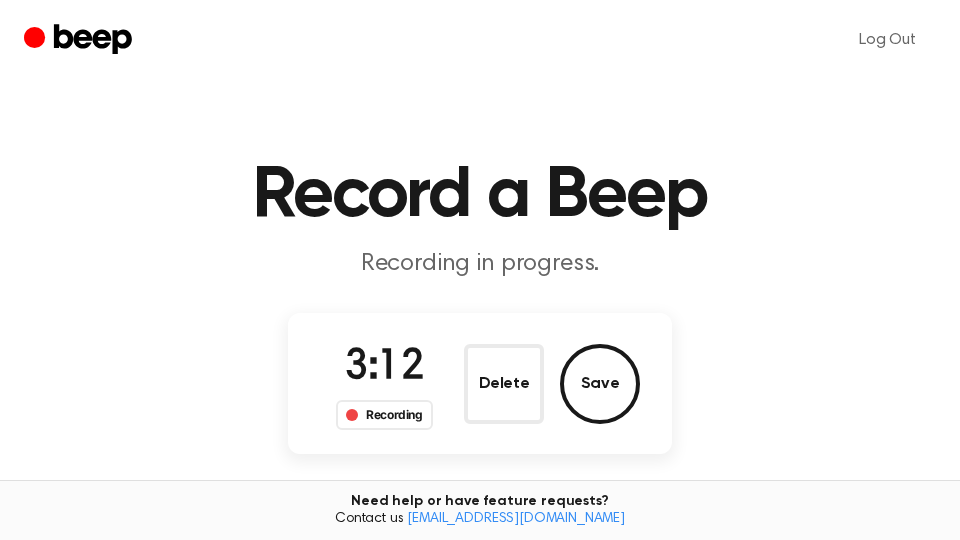 click on "Save" at bounding box center [600, 384] 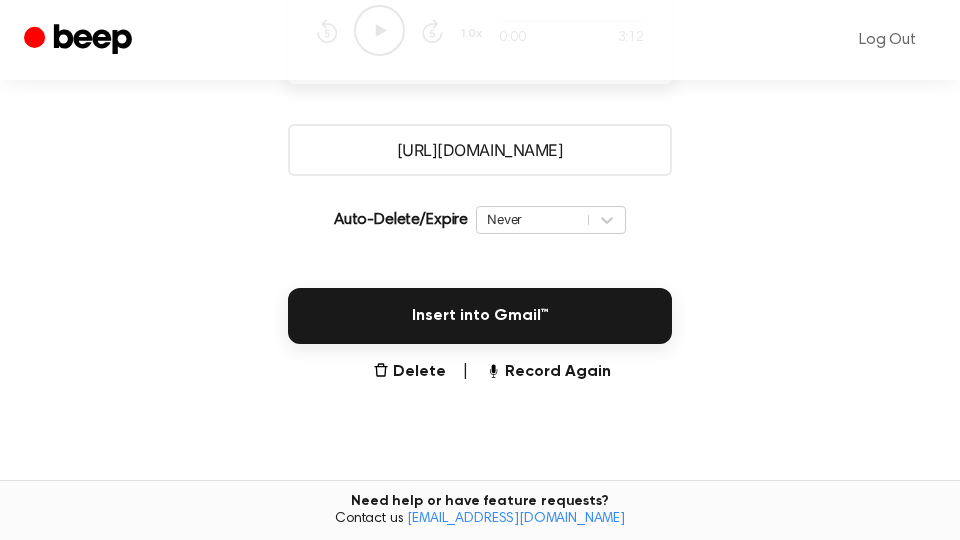 scroll, scrollTop: 340, scrollLeft: 0, axis: vertical 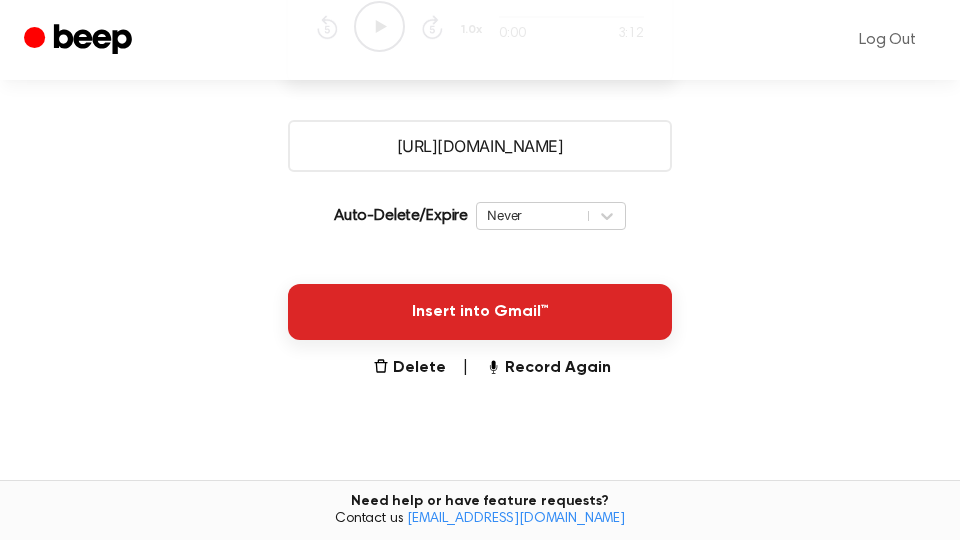 click on "Insert into Gmail™" at bounding box center (480, 312) 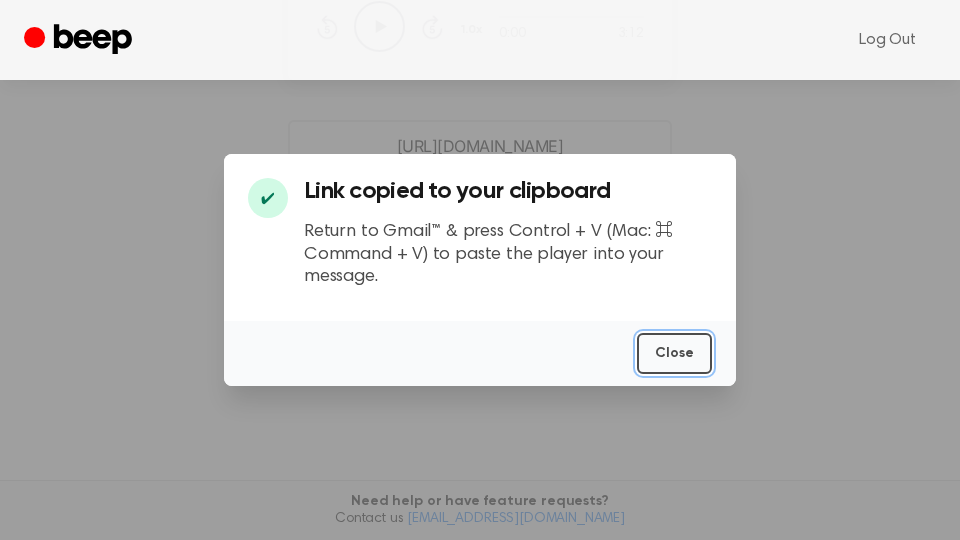 click on "Close" at bounding box center (674, 353) 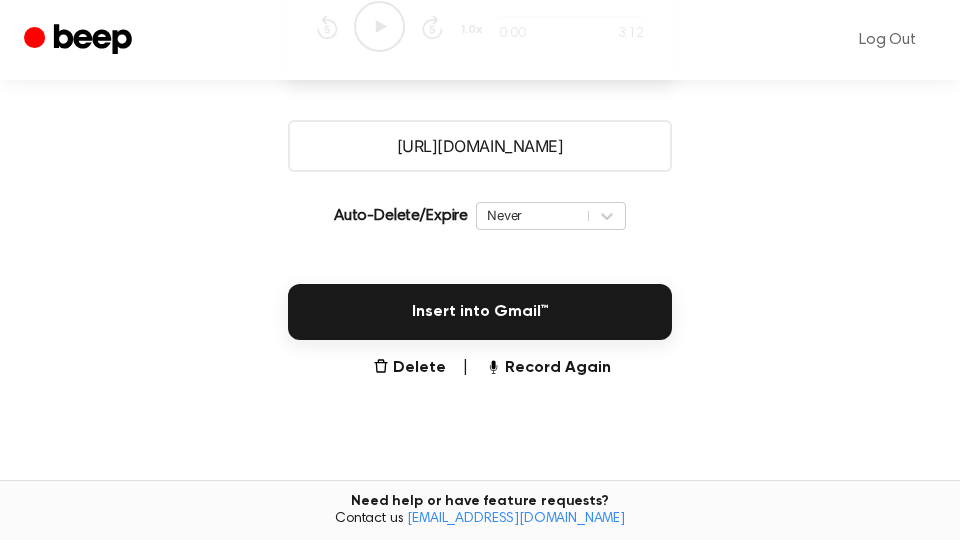 scroll, scrollTop: 0, scrollLeft: 0, axis: both 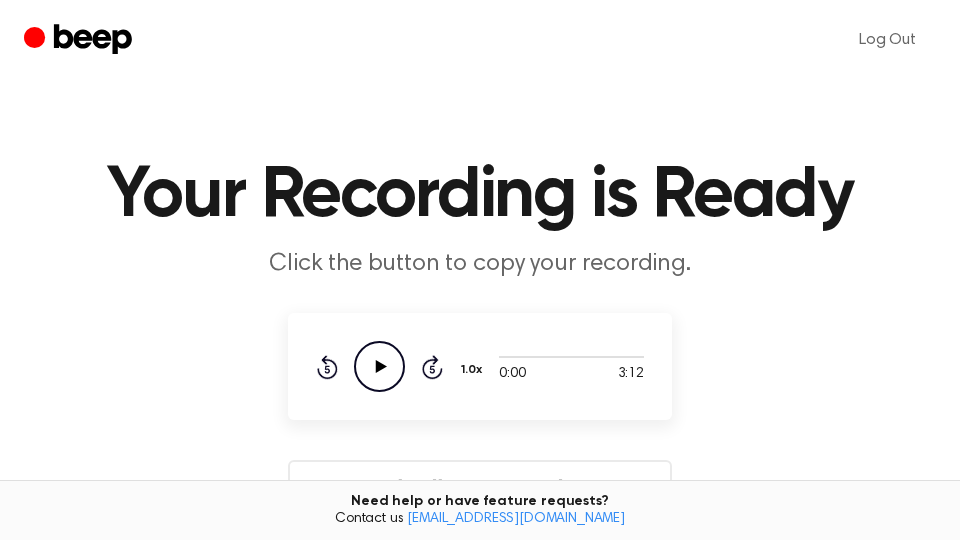 click on "Play Audio" 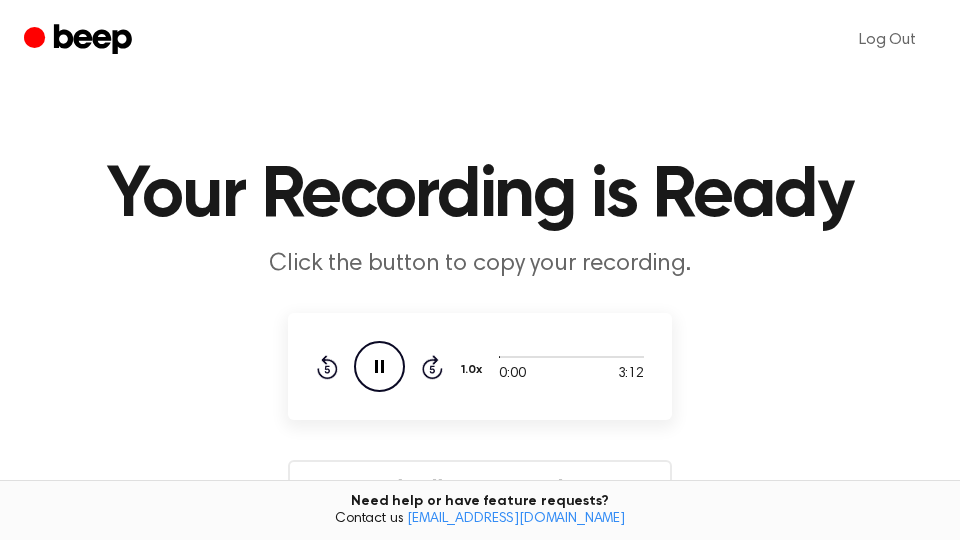 click 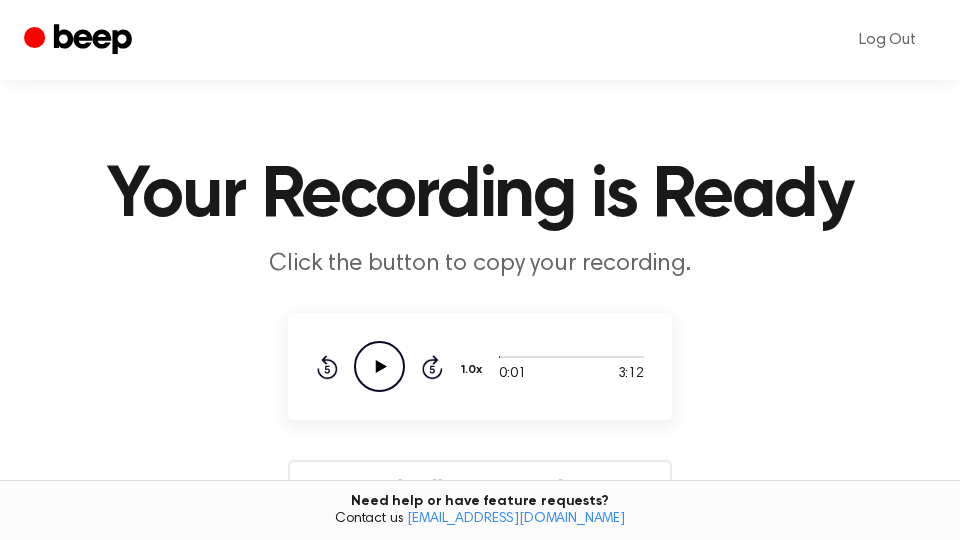 scroll, scrollTop: 340, scrollLeft: 0, axis: vertical 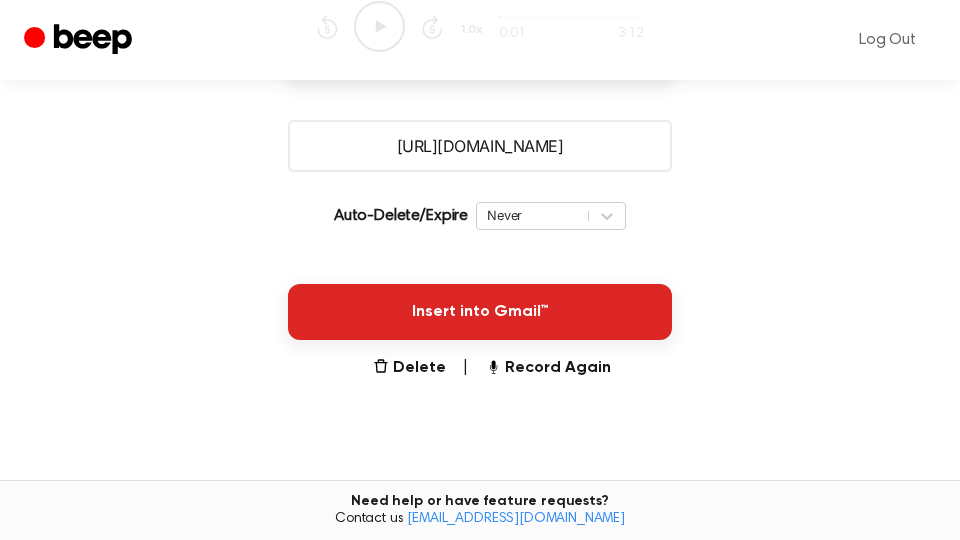 click on "Insert into Gmail™" at bounding box center (480, 312) 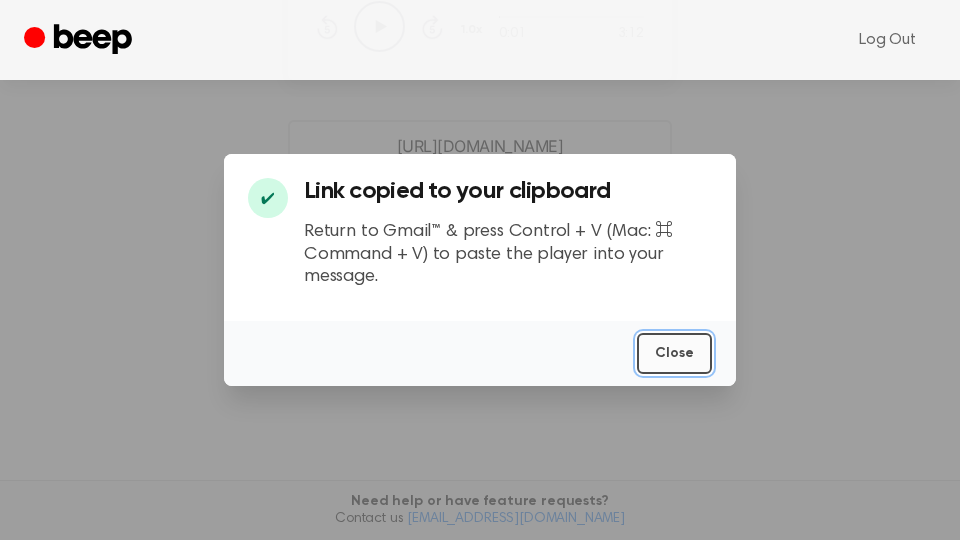 click on "Close" at bounding box center (674, 353) 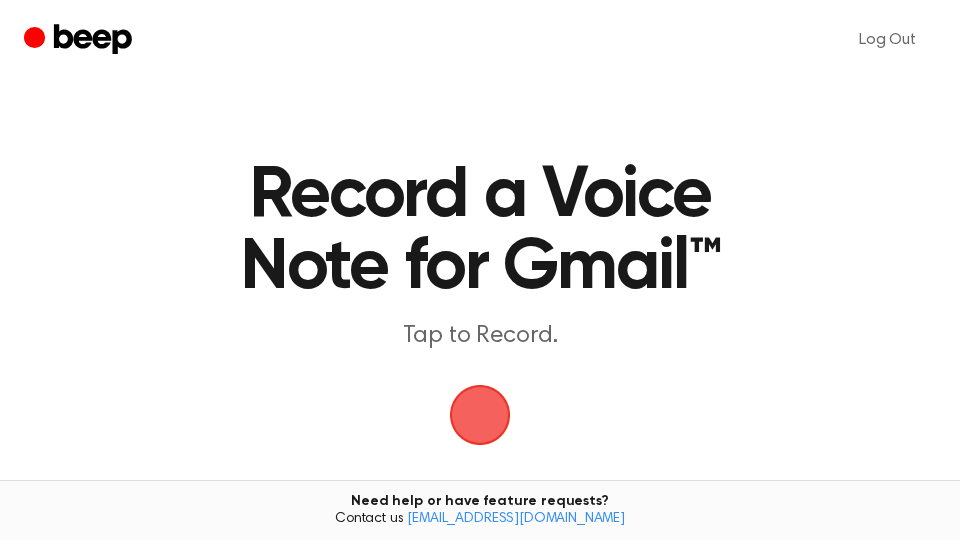scroll, scrollTop: 0, scrollLeft: 0, axis: both 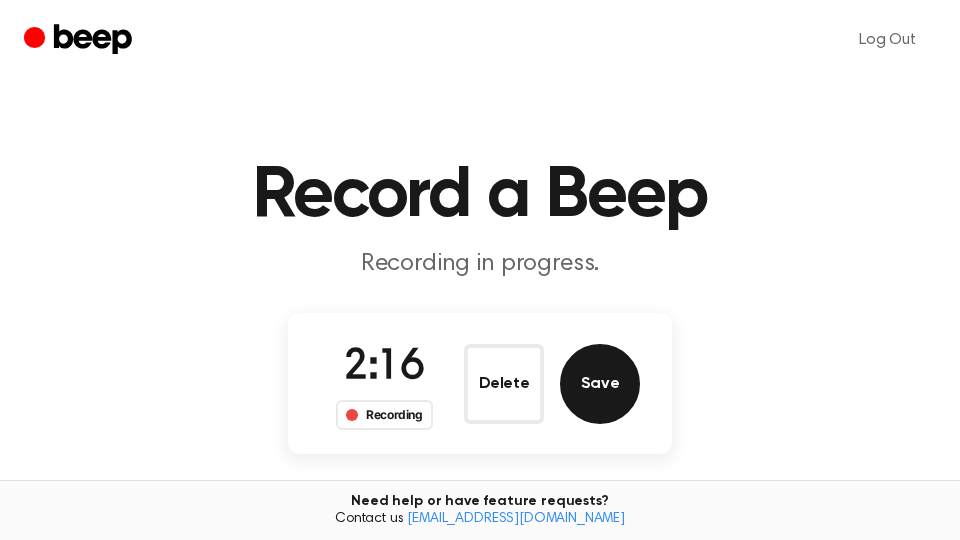 click on "Save" at bounding box center (600, 384) 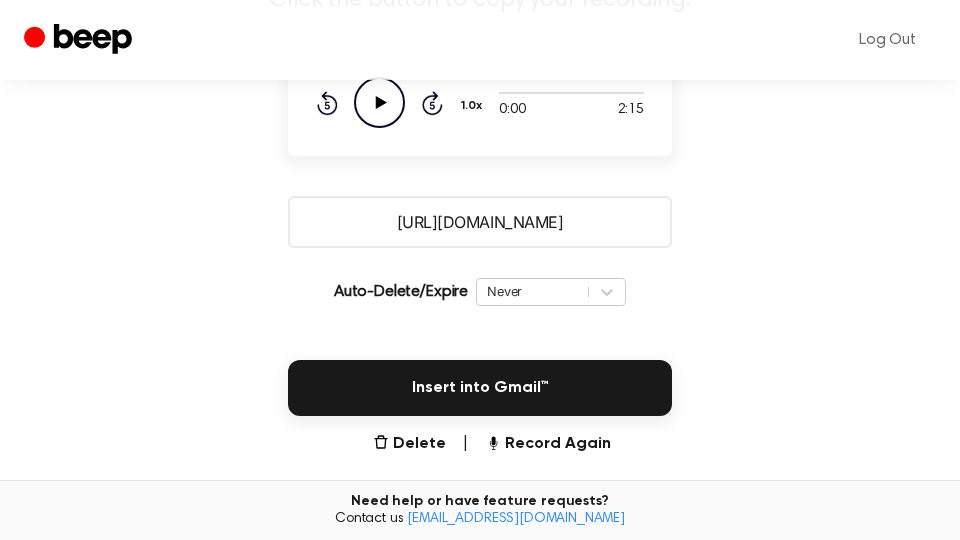 scroll, scrollTop: 340, scrollLeft: 0, axis: vertical 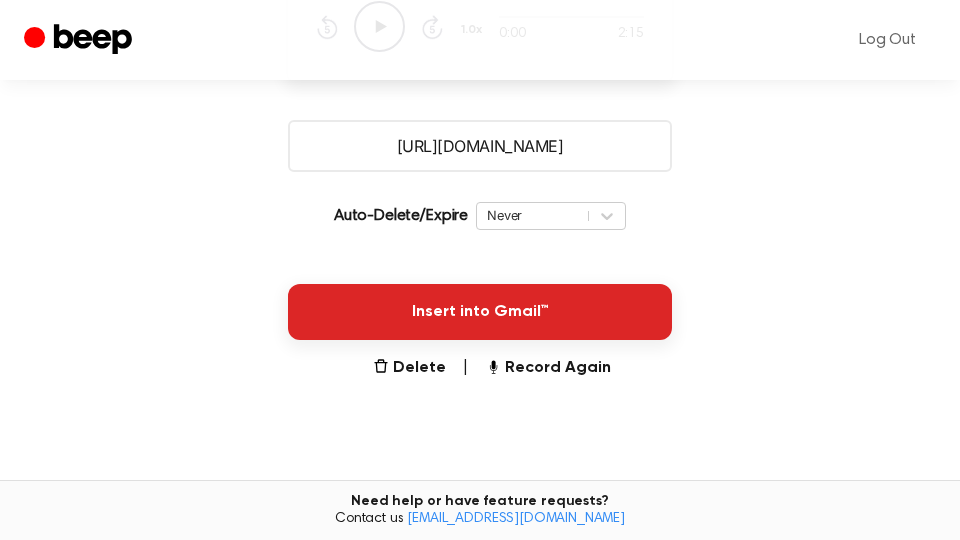 click on "Insert into Gmail™" at bounding box center (480, 312) 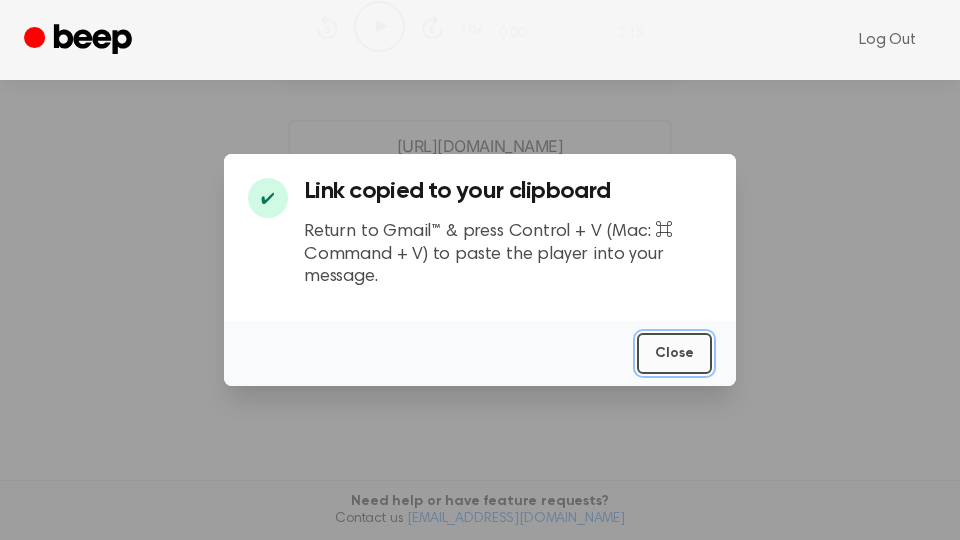 click on "Close" at bounding box center [674, 353] 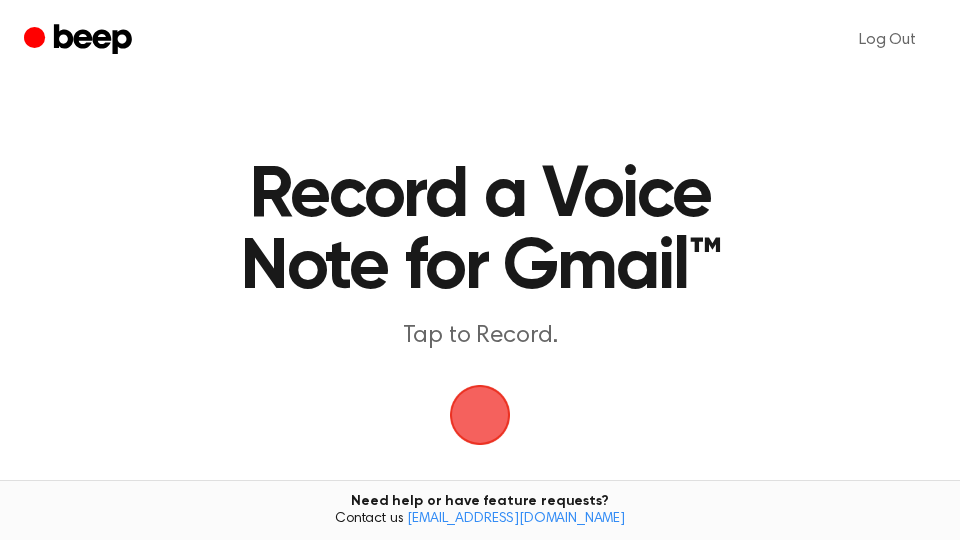 scroll, scrollTop: 0, scrollLeft: 0, axis: both 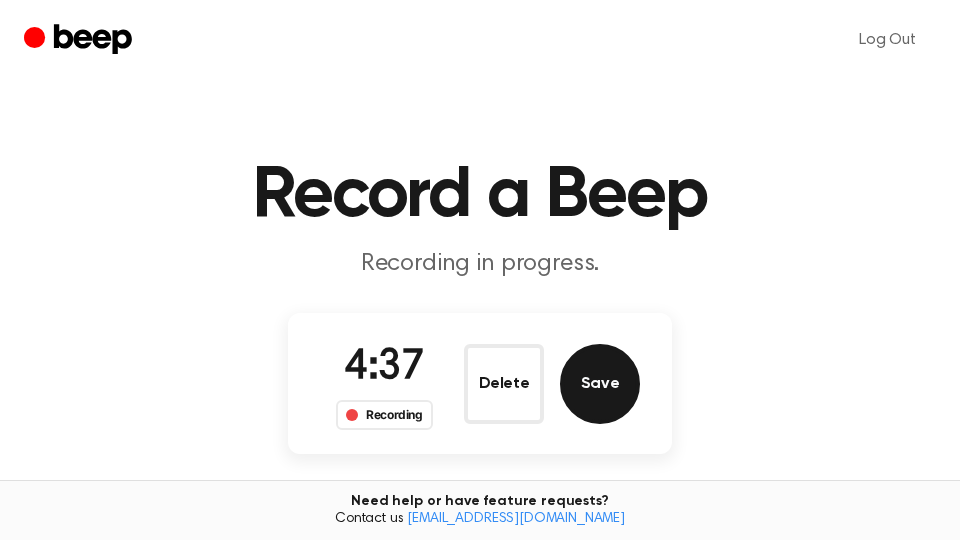 click on "Save" at bounding box center (600, 384) 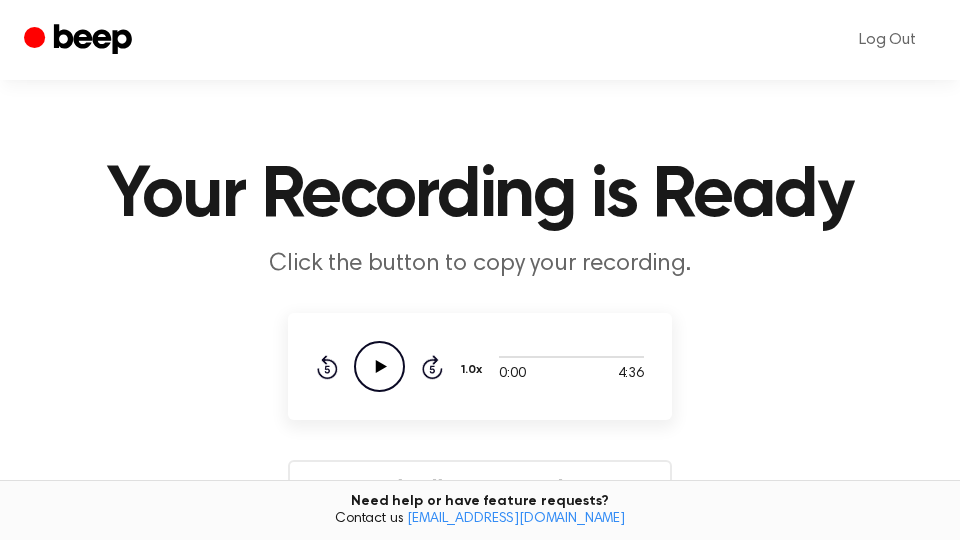 scroll, scrollTop: 340, scrollLeft: 0, axis: vertical 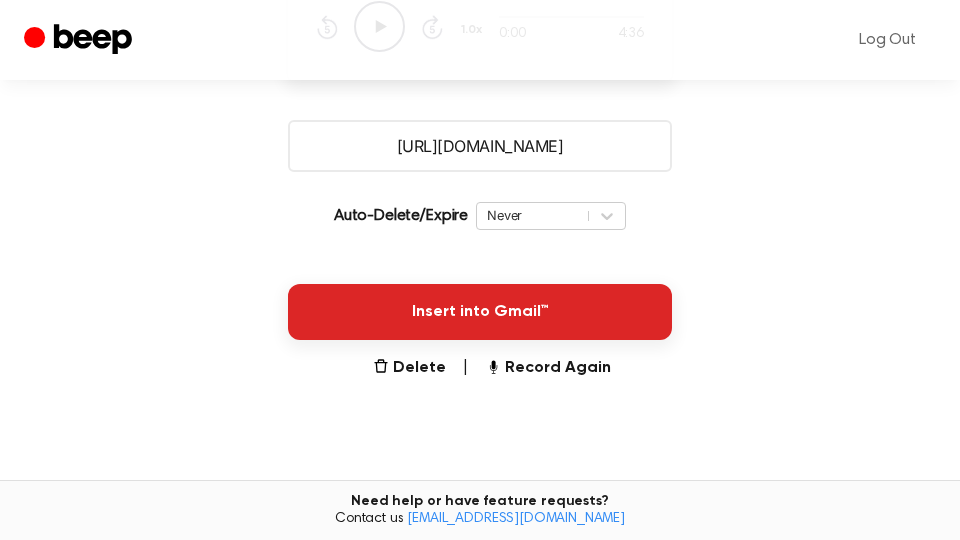 click on "Insert into Gmail™" at bounding box center (480, 312) 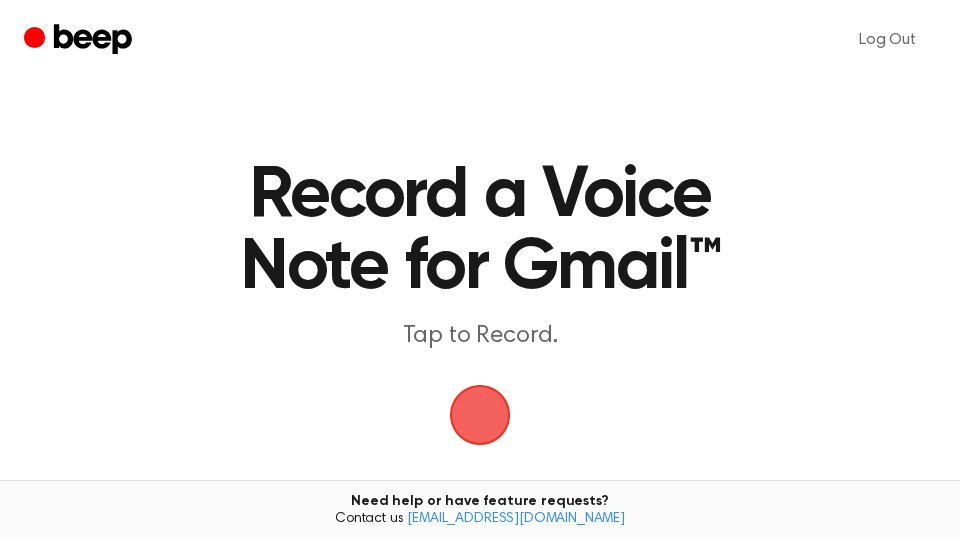 scroll, scrollTop: 0, scrollLeft: 0, axis: both 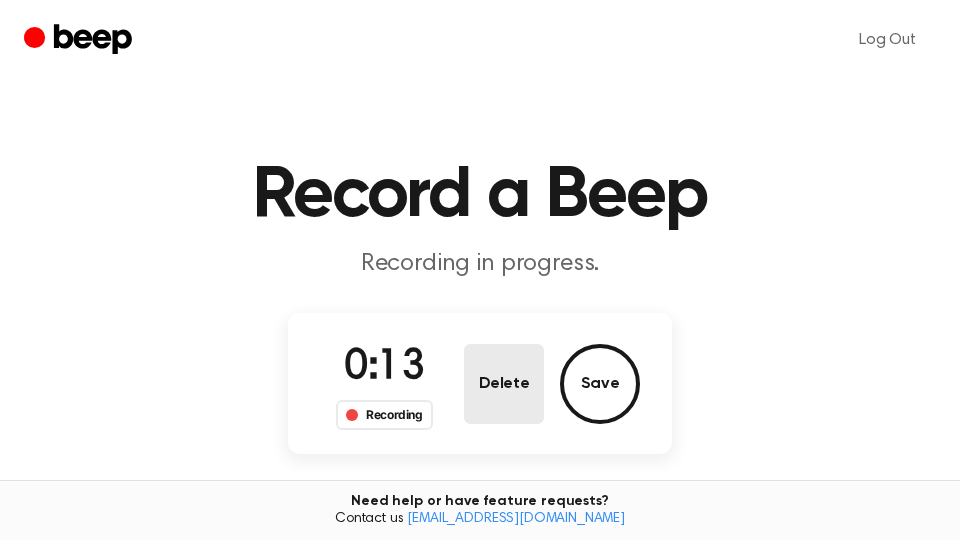 click on "Delete" at bounding box center (504, 384) 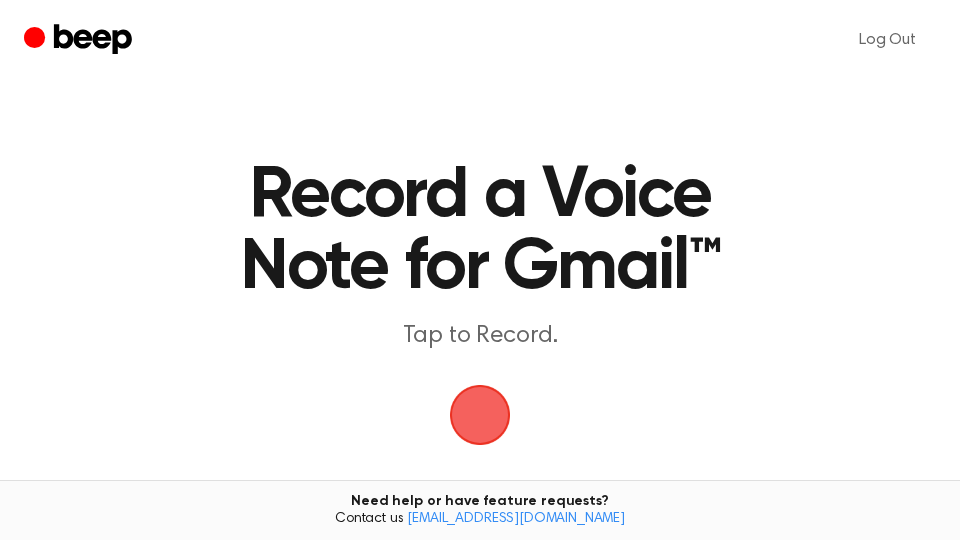click at bounding box center (480, 415) 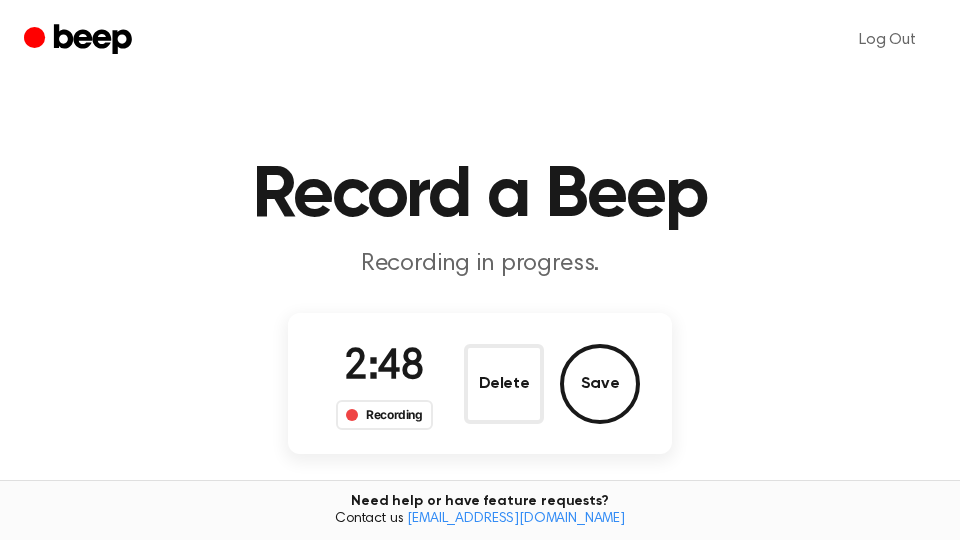 drag, startPoint x: 616, startPoint y: 384, endPoint x: 675, endPoint y: 395, distance: 60.016663 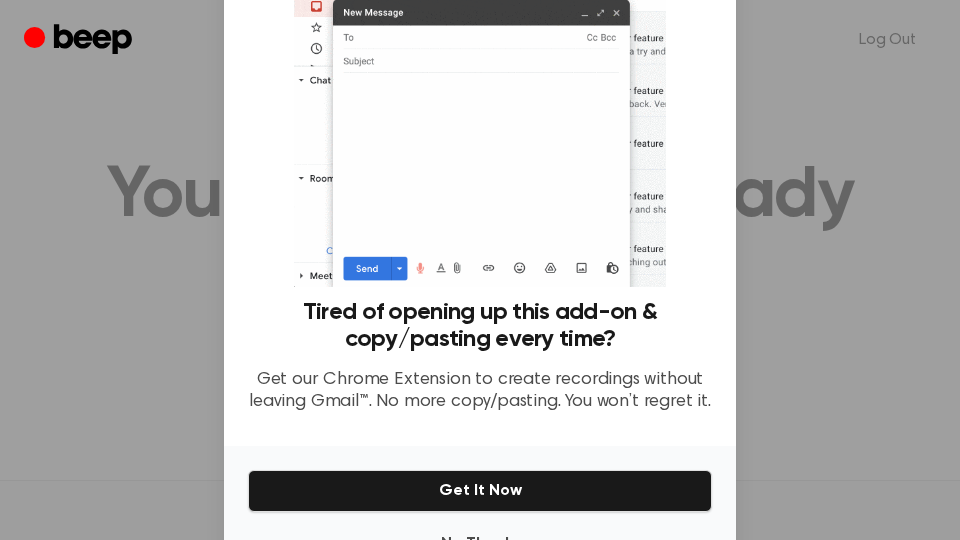 scroll, scrollTop: 198, scrollLeft: 0, axis: vertical 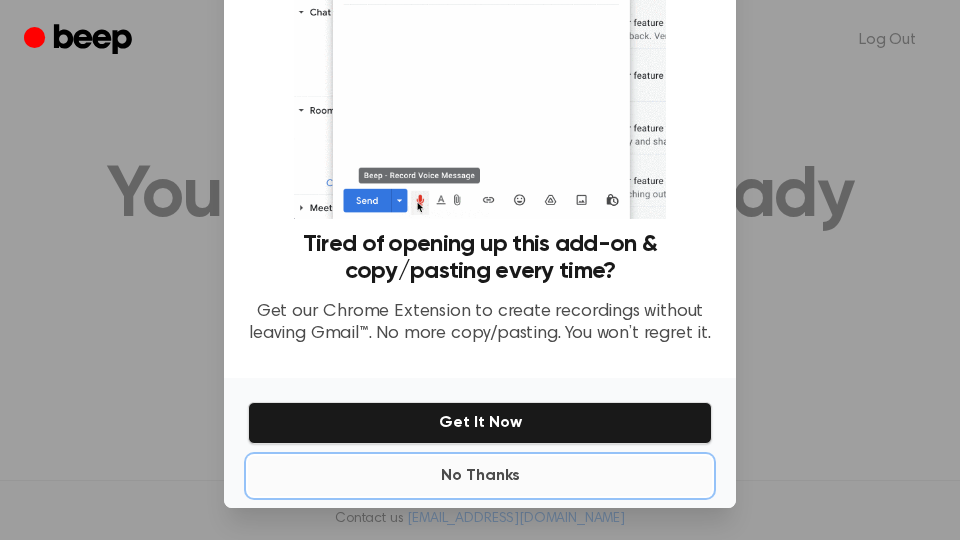 click on "No Thanks" at bounding box center (480, 476) 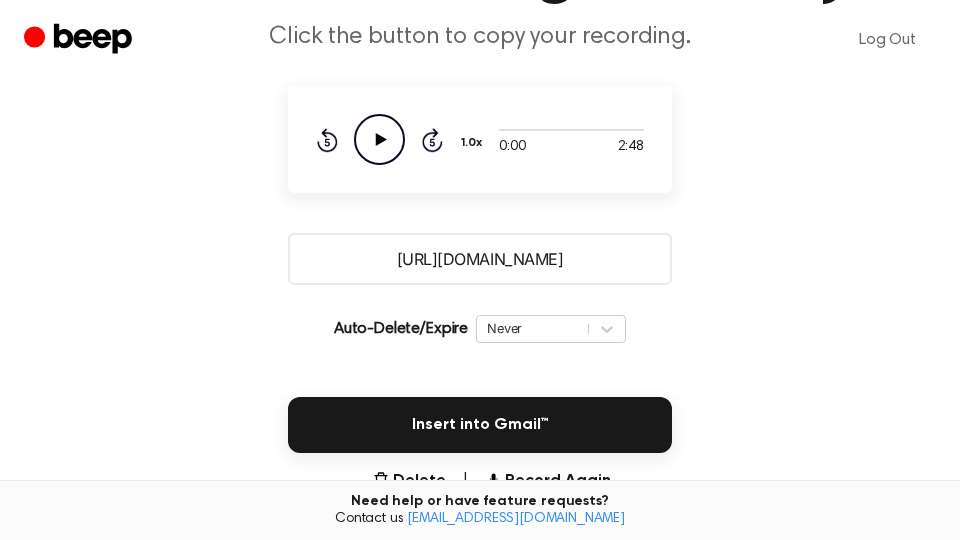 scroll, scrollTop: 340, scrollLeft: 0, axis: vertical 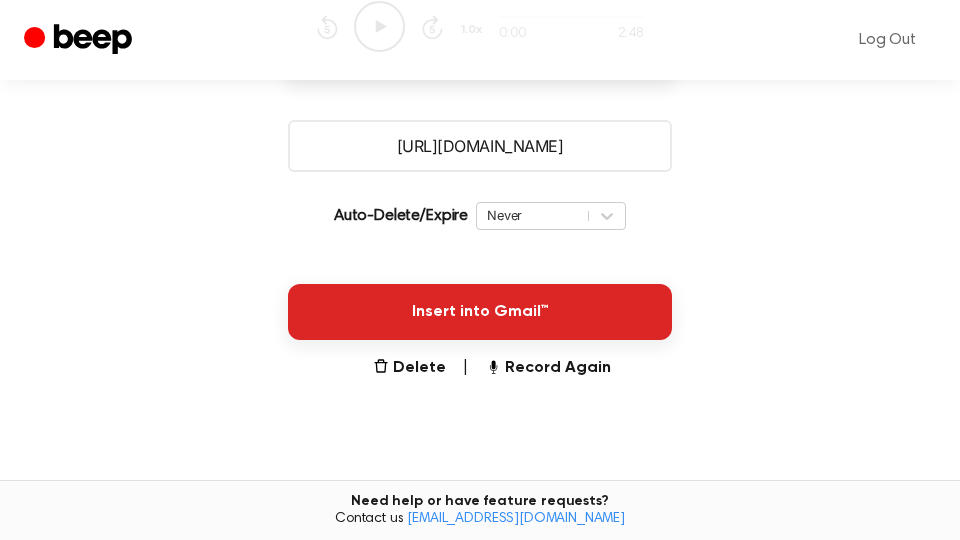 click on "Insert into Gmail™" at bounding box center (480, 312) 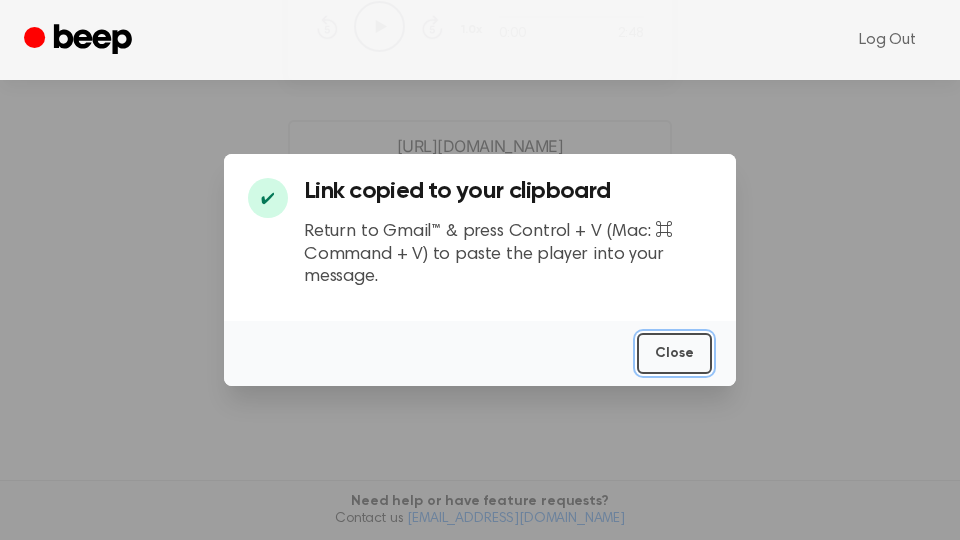 drag, startPoint x: 666, startPoint y: 348, endPoint x: 601, endPoint y: 344, distance: 65.12296 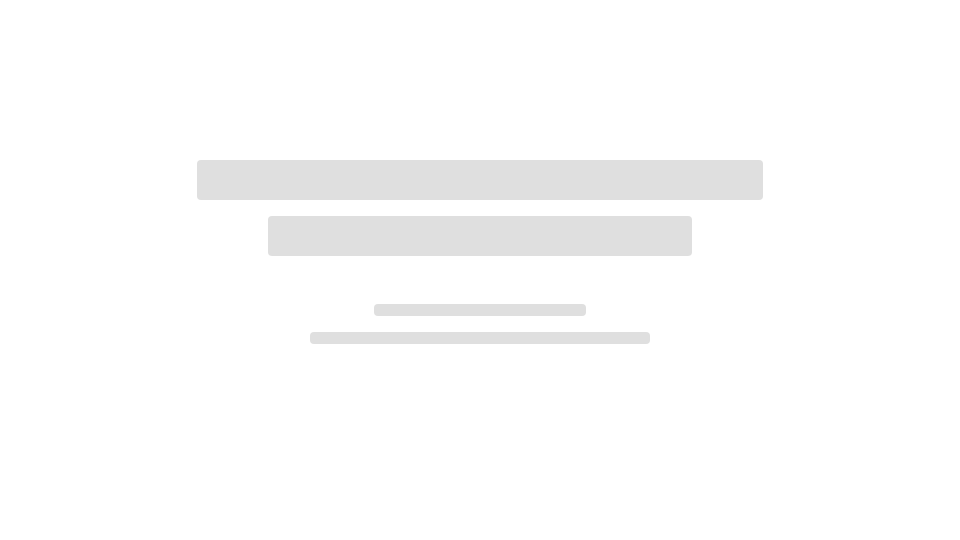 scroll, scrollTop: 0, scrollLeft: 0, axis: both 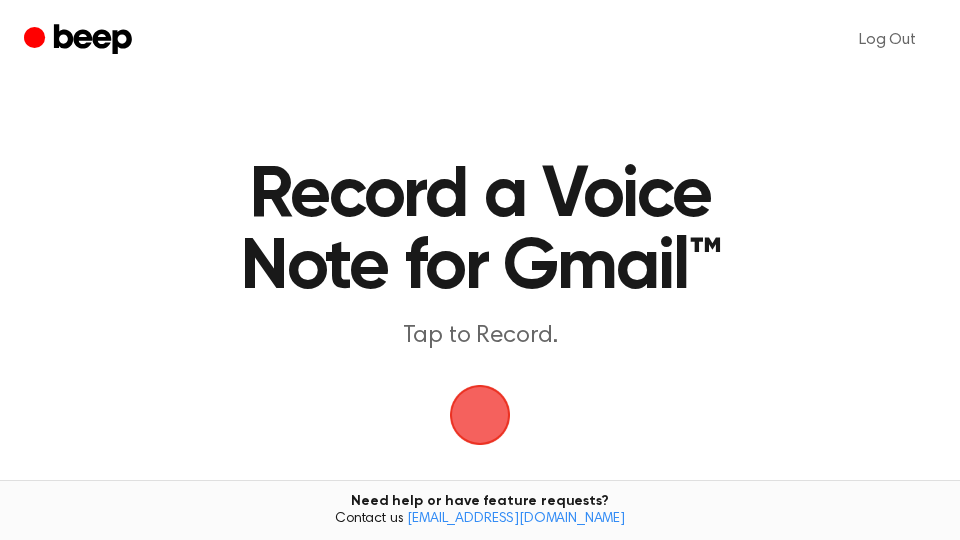 drag, startPoint x: 529, startPoint y: 383, endPoint x: 491, endPoint y: 404, distance: 43.416588 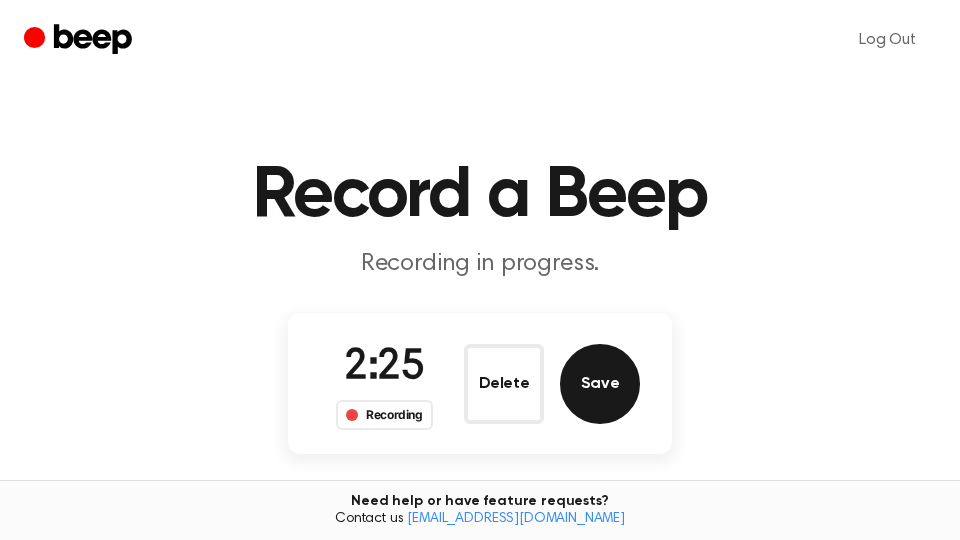 click on "Save" at bounding box center (600, 384) 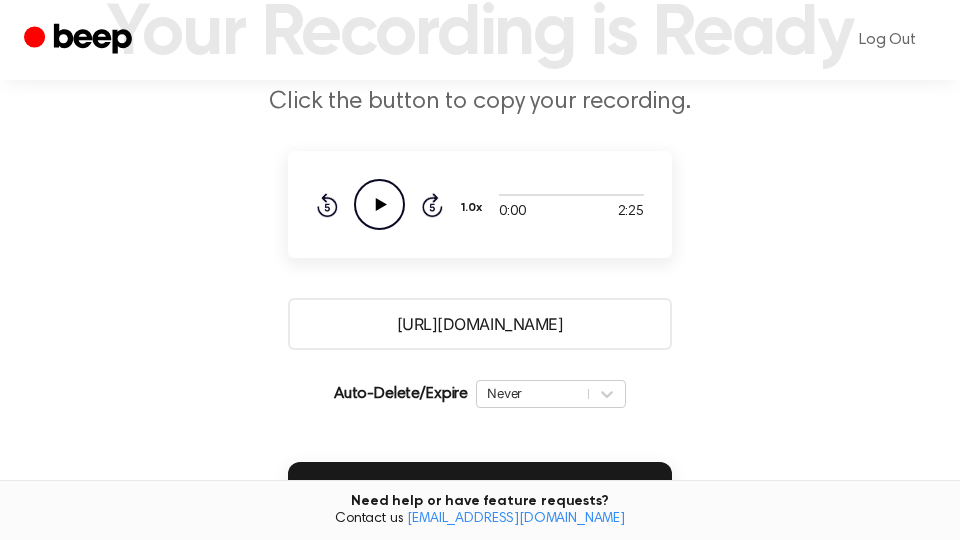 scroll, scrollTop: 340, scrollLeft: 0, axis: vertical 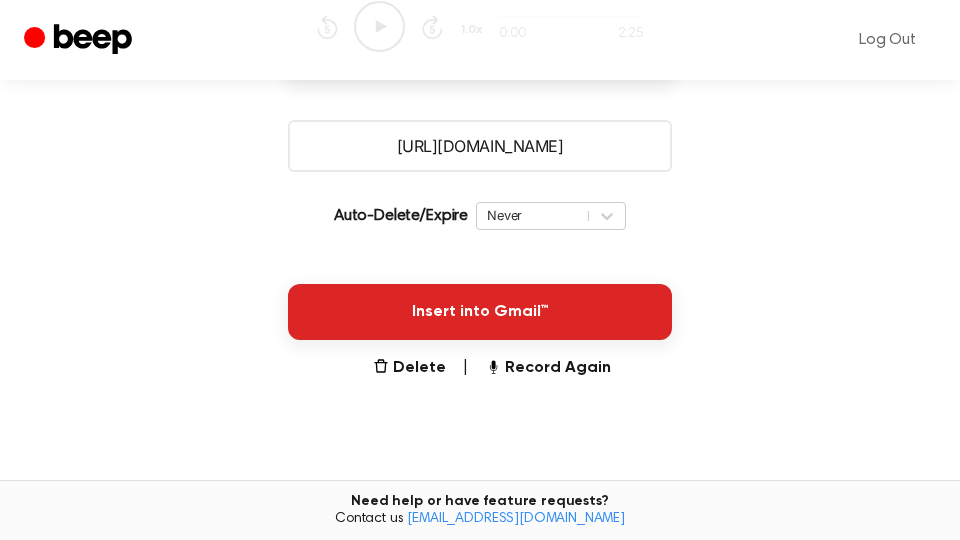 click on "Insert into Gmail™" at bounding box center (480, 312) 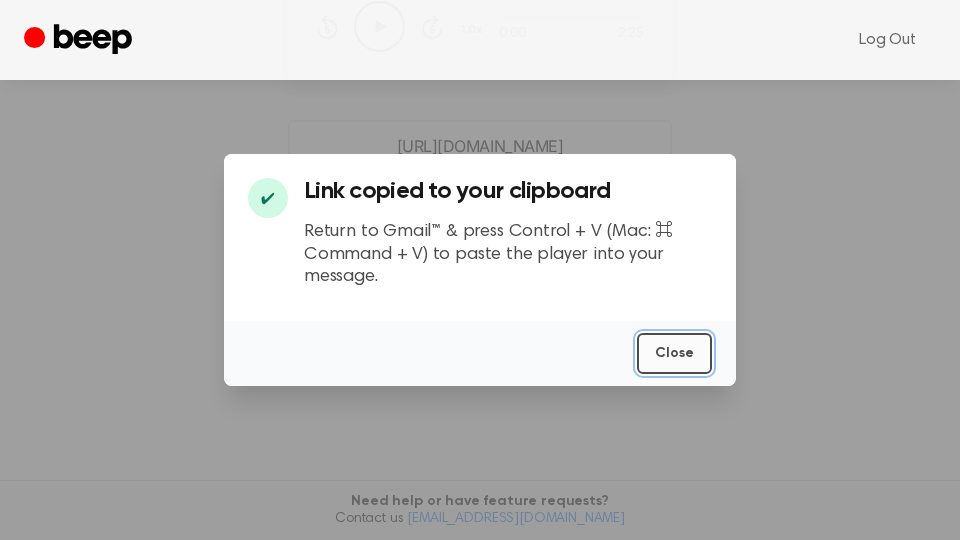 click on "Close" at bounding box center (674, 353) 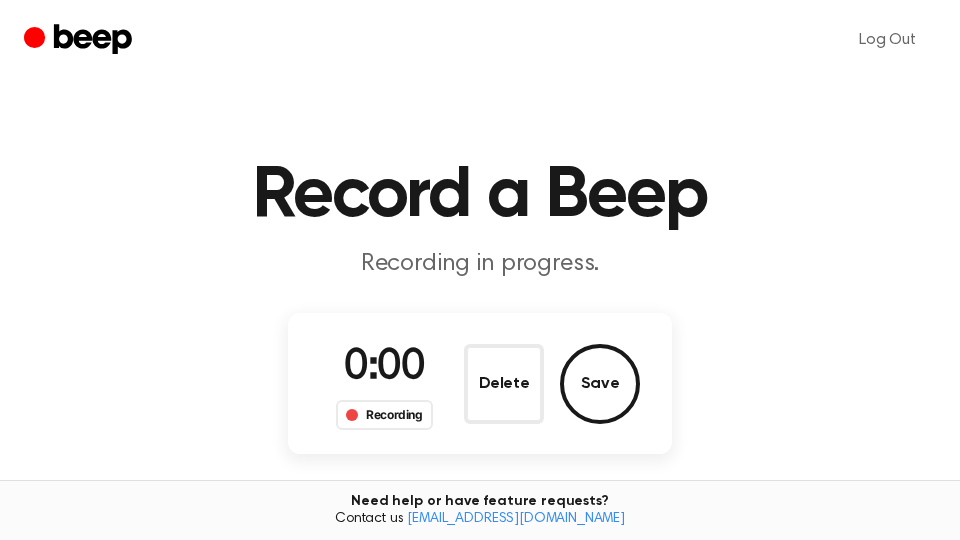 scroll, scrollTop: 0, scrollLeft: 0, axis: both 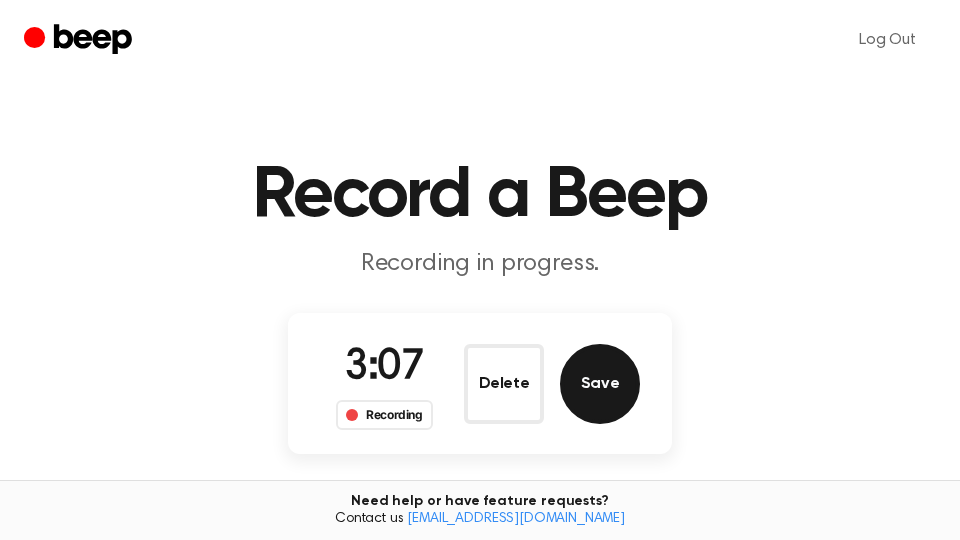 click on "Save" at bounding box center [600, 384] 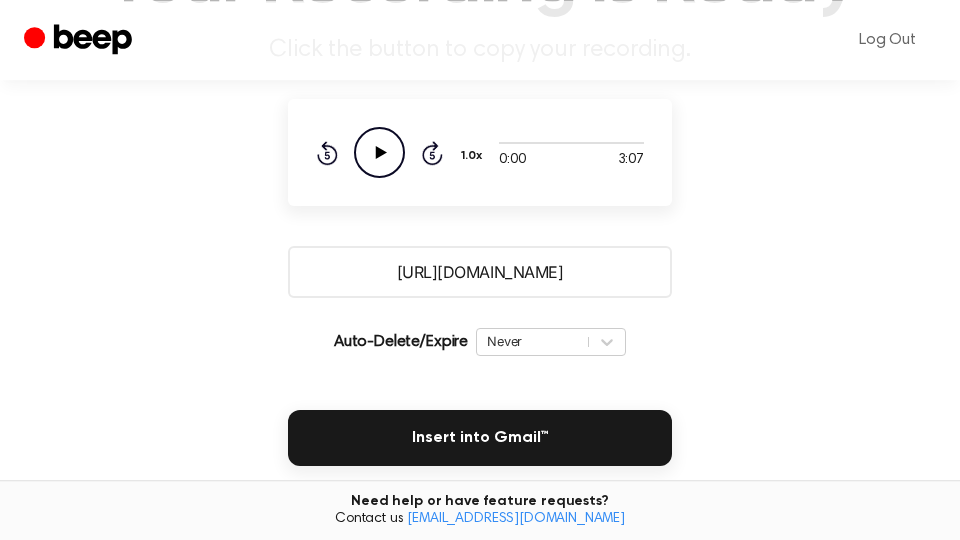 scroll, scrollTop: 340, scrollLeft: 0, axis: vertical 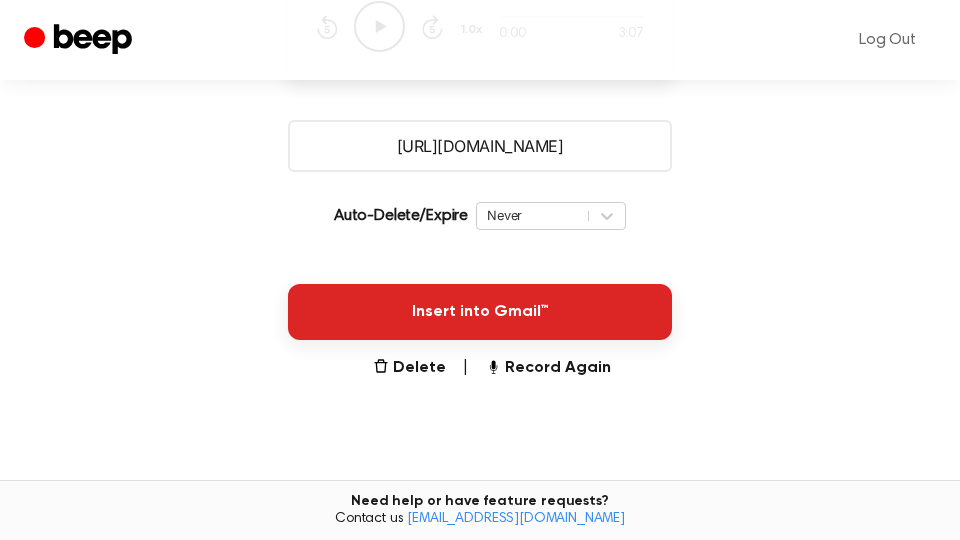 click on "Insert into Gmail™" at bounding box center (480, 312) 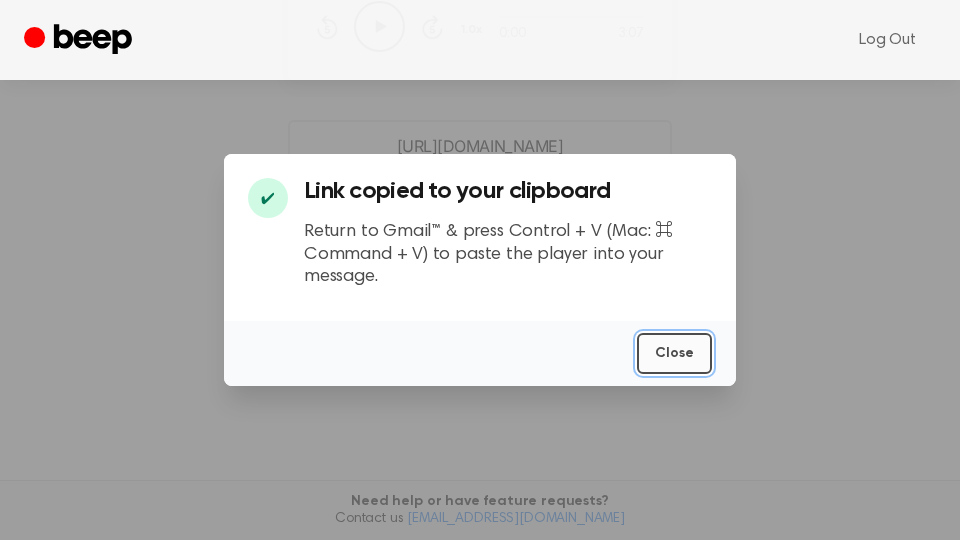 click on "Close" at bounding box center [674, 353] 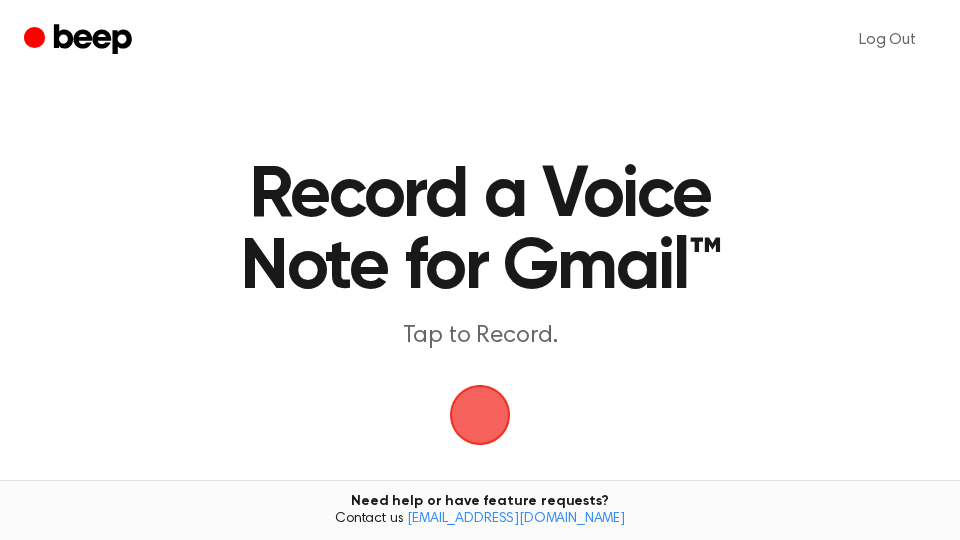 scroll, scrollTop: 0, scrollLeft: 0, axis: both 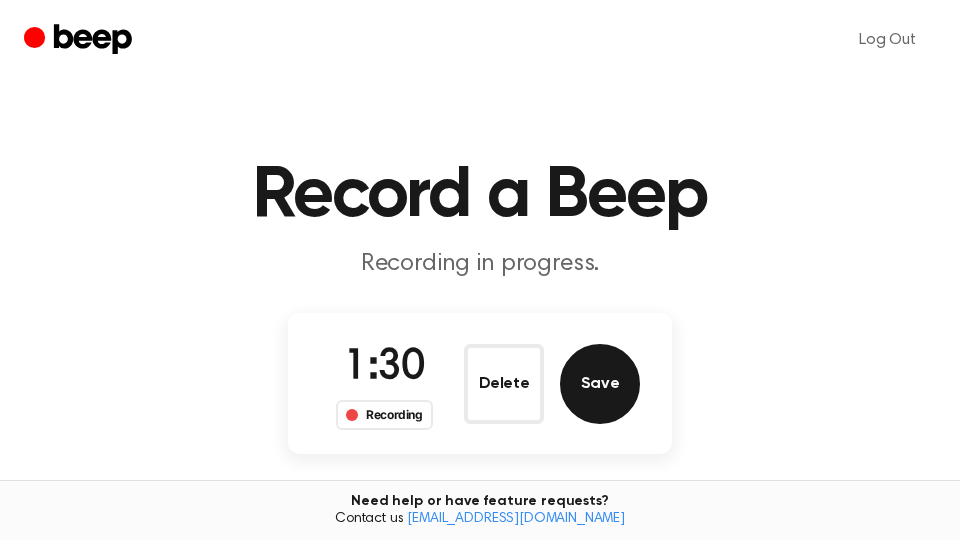 click on "Save" at bounding box center (600, 384) 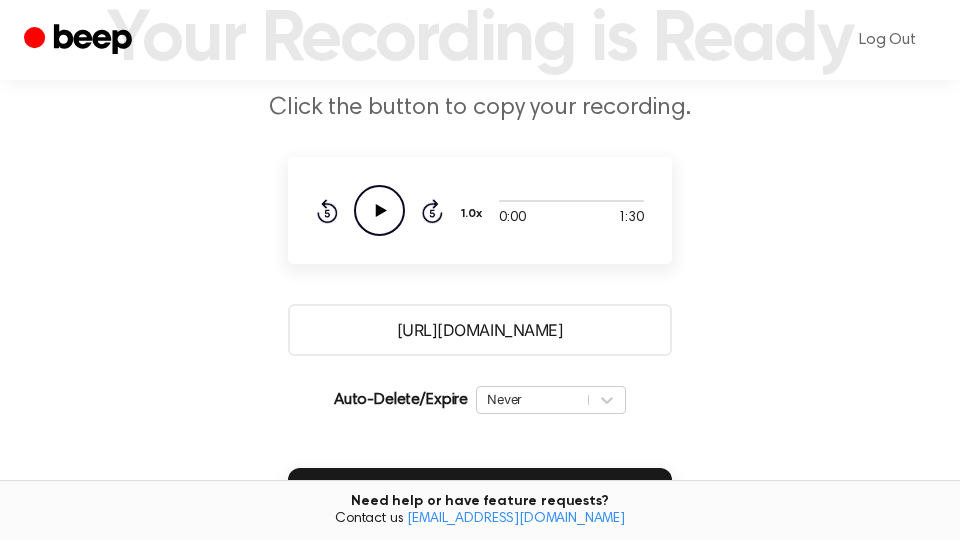 scroll, scrollTop: 340, scrollLeft: 0, axis: vertical 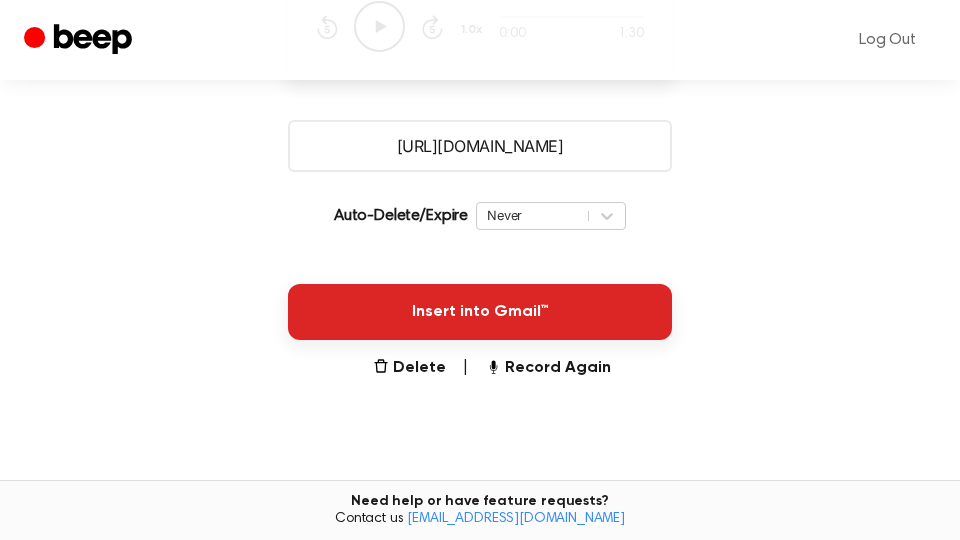 click on "Insert into Gmail™" at bounding box center [480, 312] 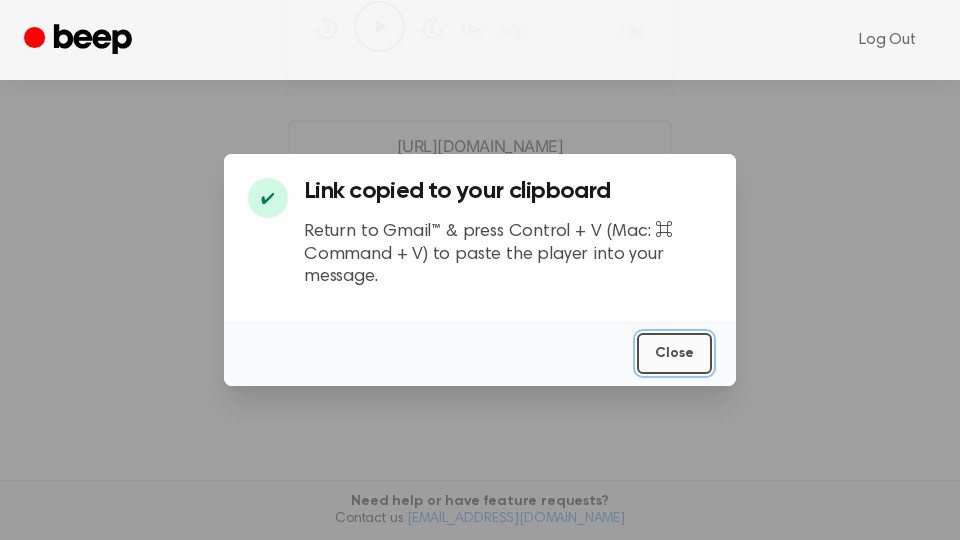 click on "Close" at bounding box center (674, 353) 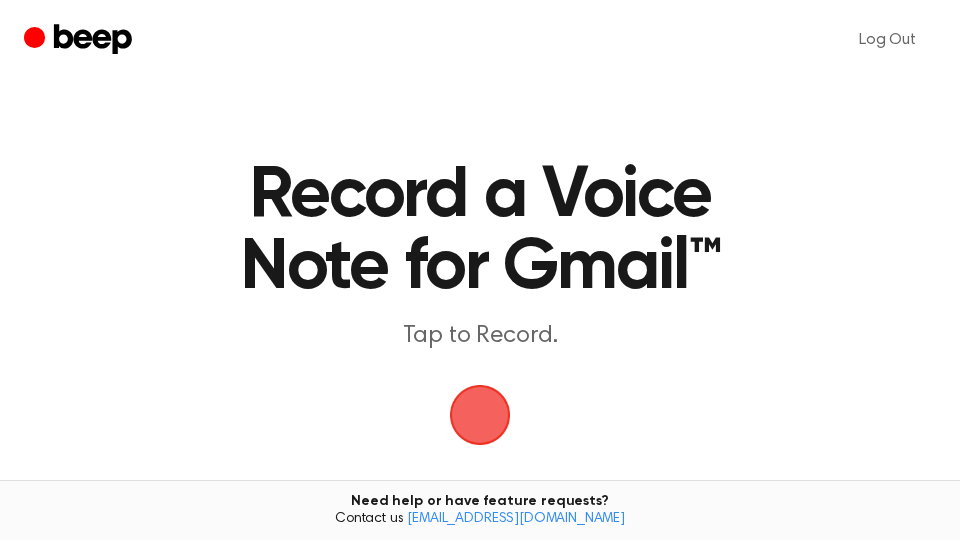 scroll, scrollTop: 0, scrollLeft: 0, axis: both 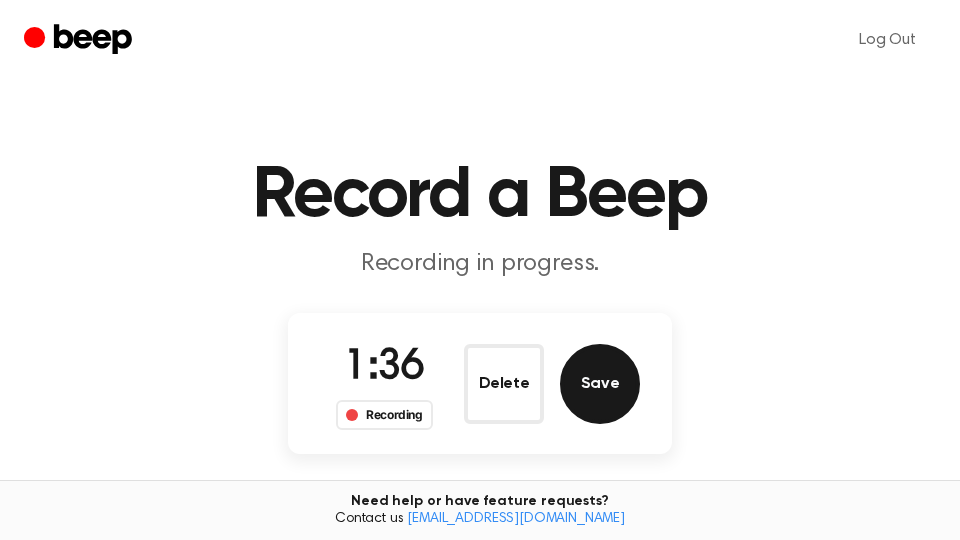 click on "Save" at bounding box center [600, 384] 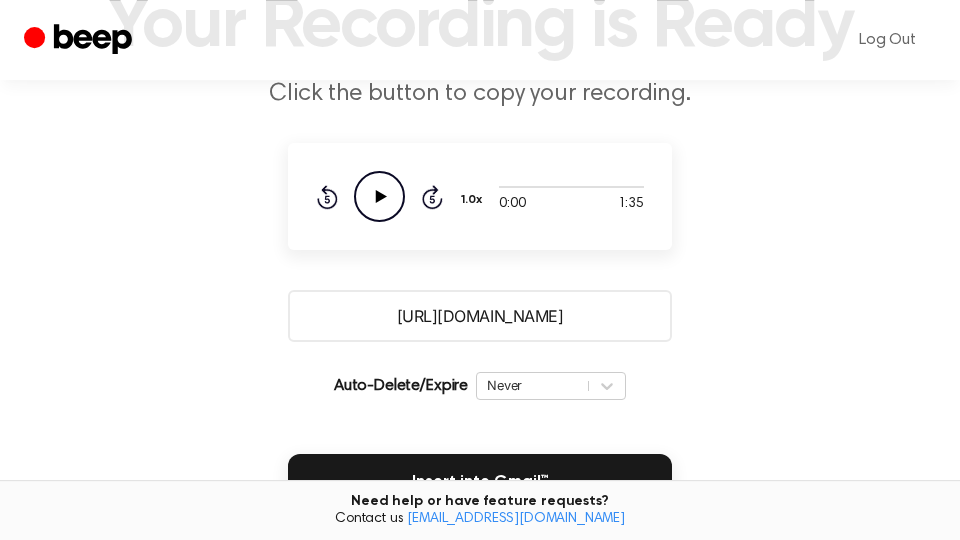 scroll, scrollTop: 340, scrollLeft: 0, axis: vertical 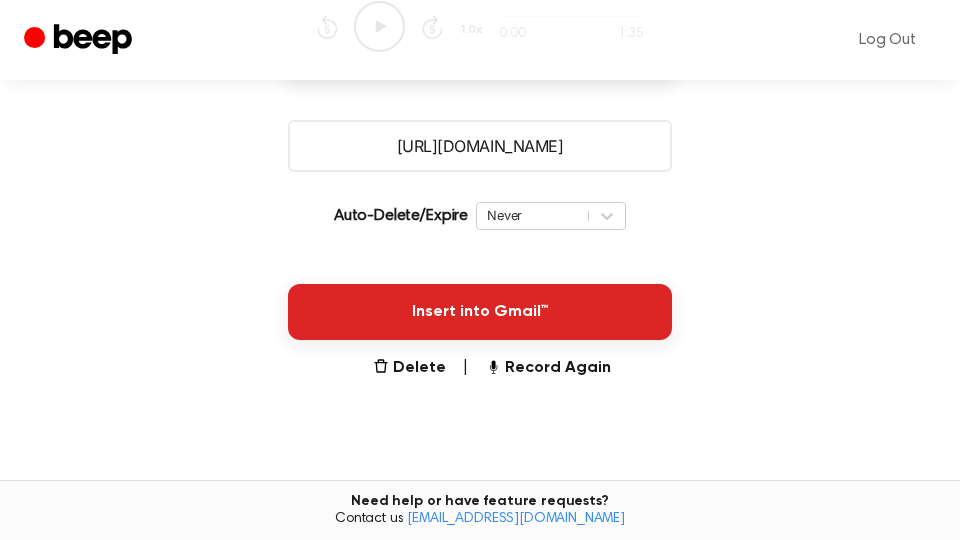 click on "Insert into Gmail™" at bounding box center [480, 312] 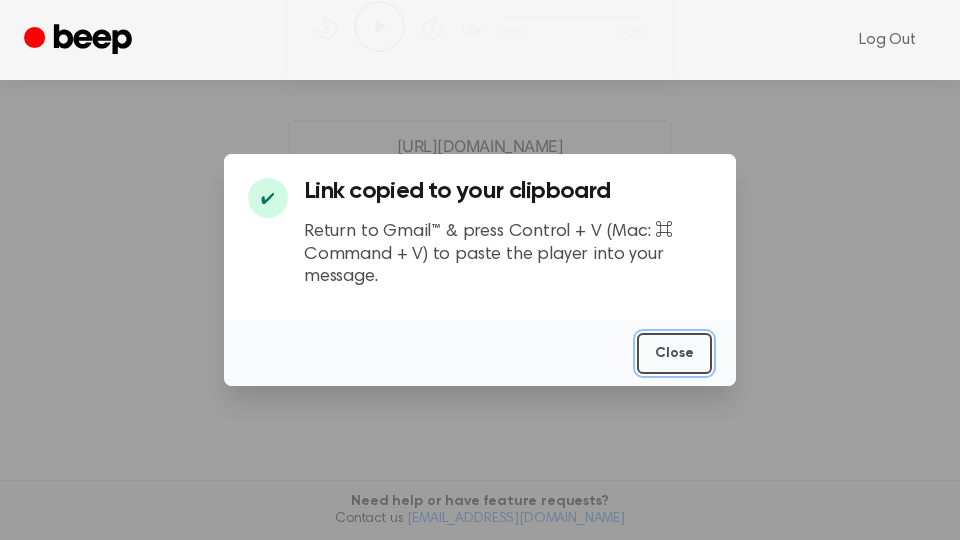 click on "Close" at bounding box center [674, 353] 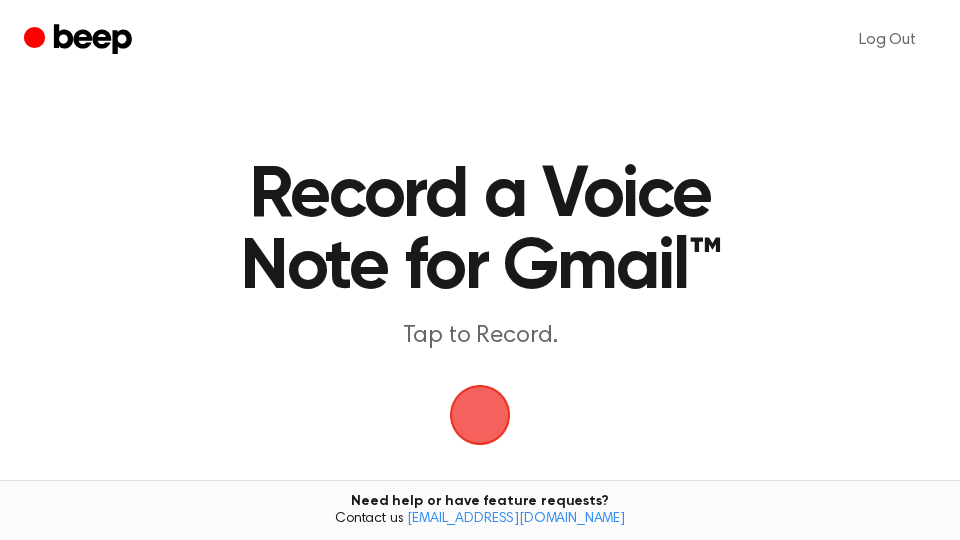 scroll, scrollTop: 0, scrollLeft: 0, axis: both 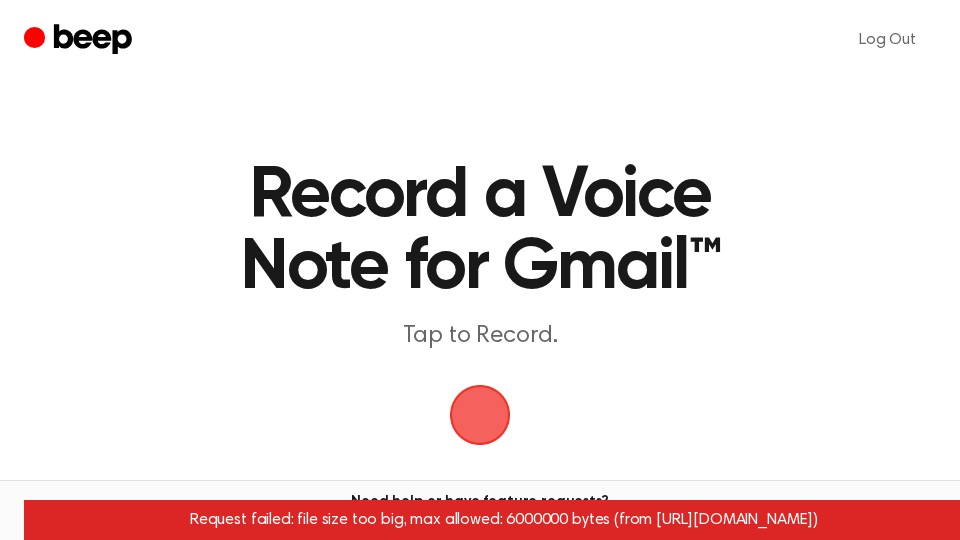 click at bounding box center [480, 415] 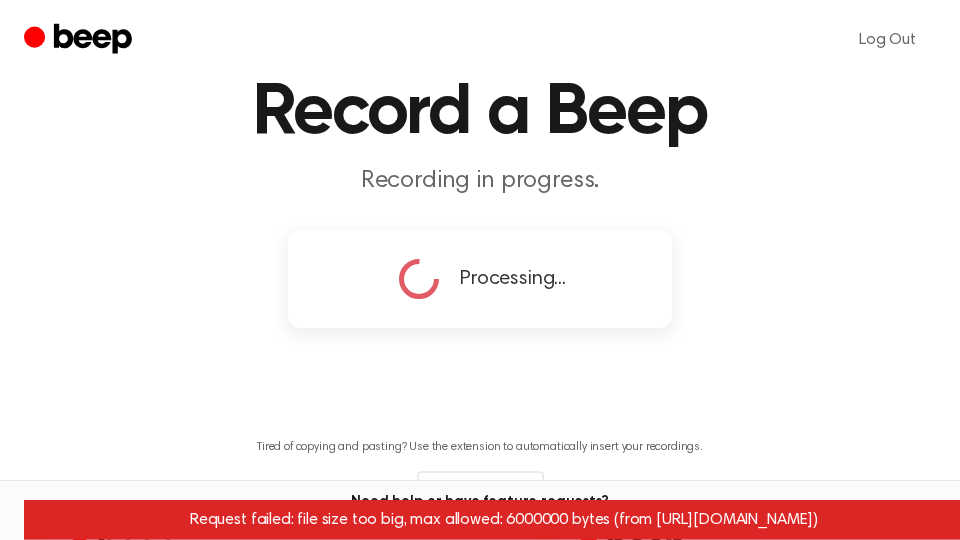 scroll, scrollTop: 0, scrollLeft: 0, axis: both 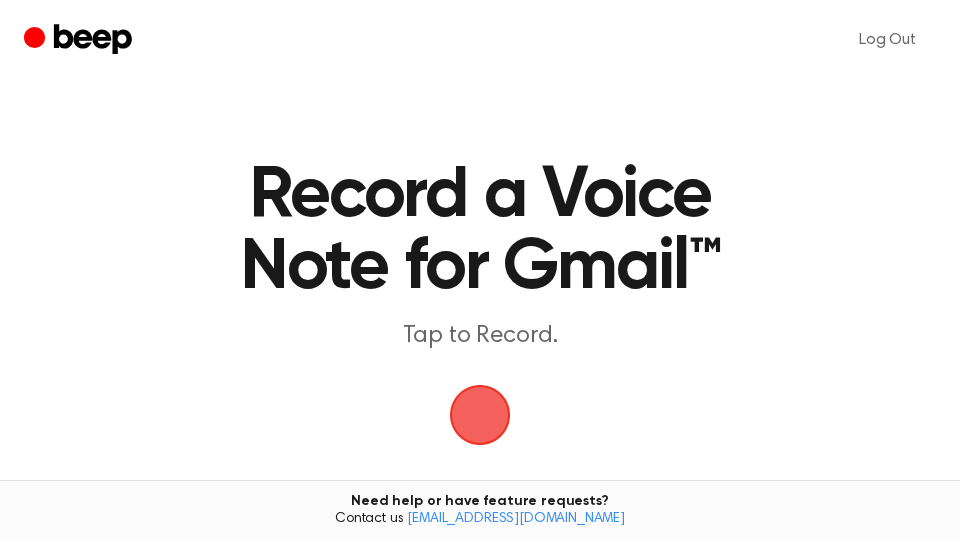 click at bounding box center (480, 415) 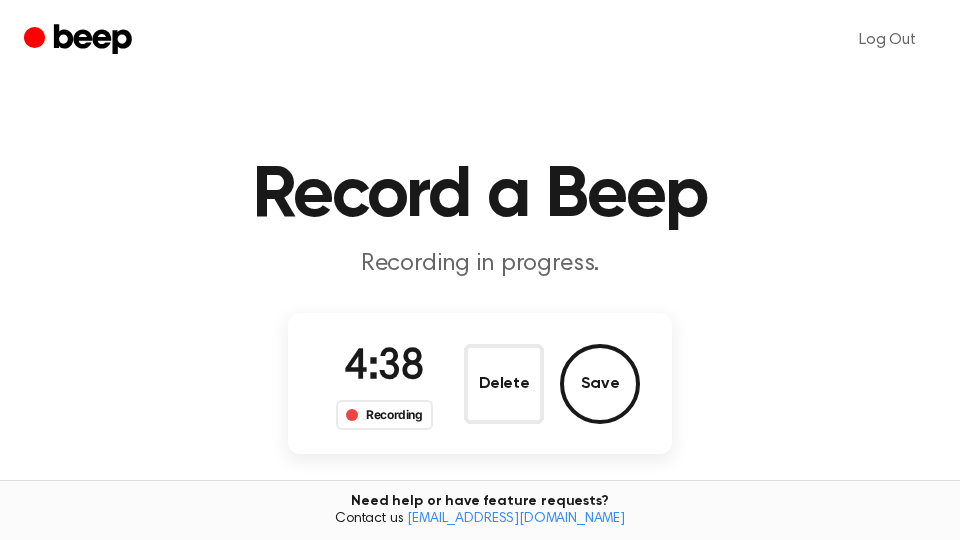 click on "Save" at bounding box center [600, 384] 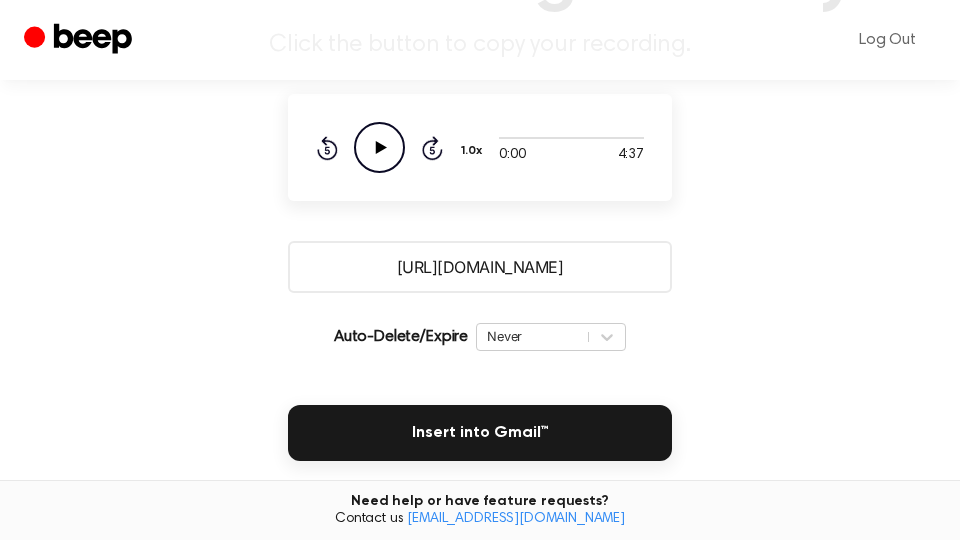 scroll, scrollTop: 340, scrollLeft: 0, axis: vertical 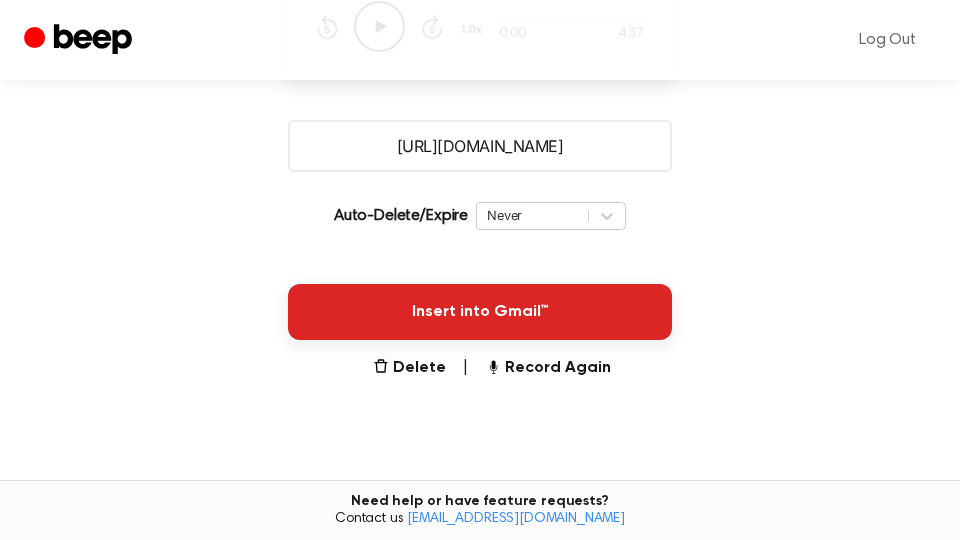 click on "Insert into Gmail™" at bounding box center [480, 312] 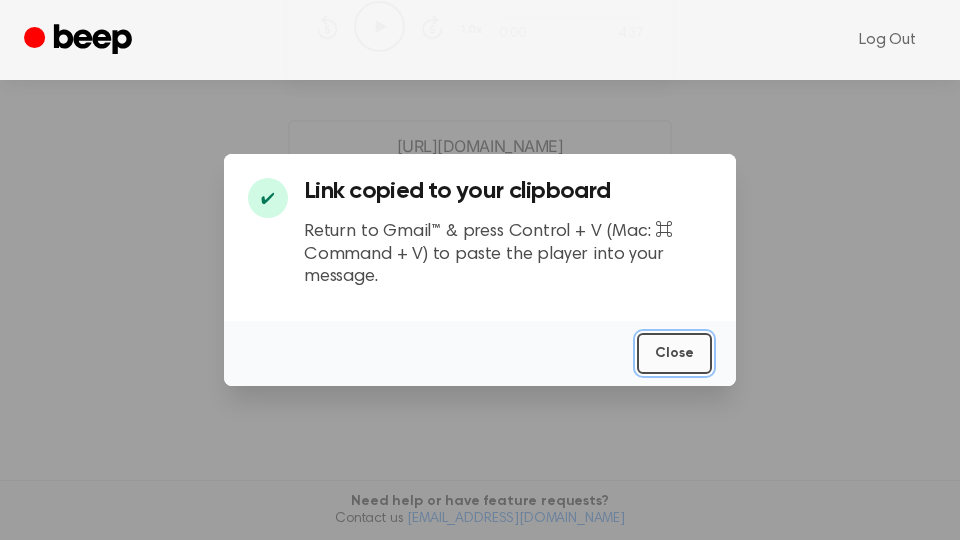 click on "Close" at bounding box center [674, 353] 